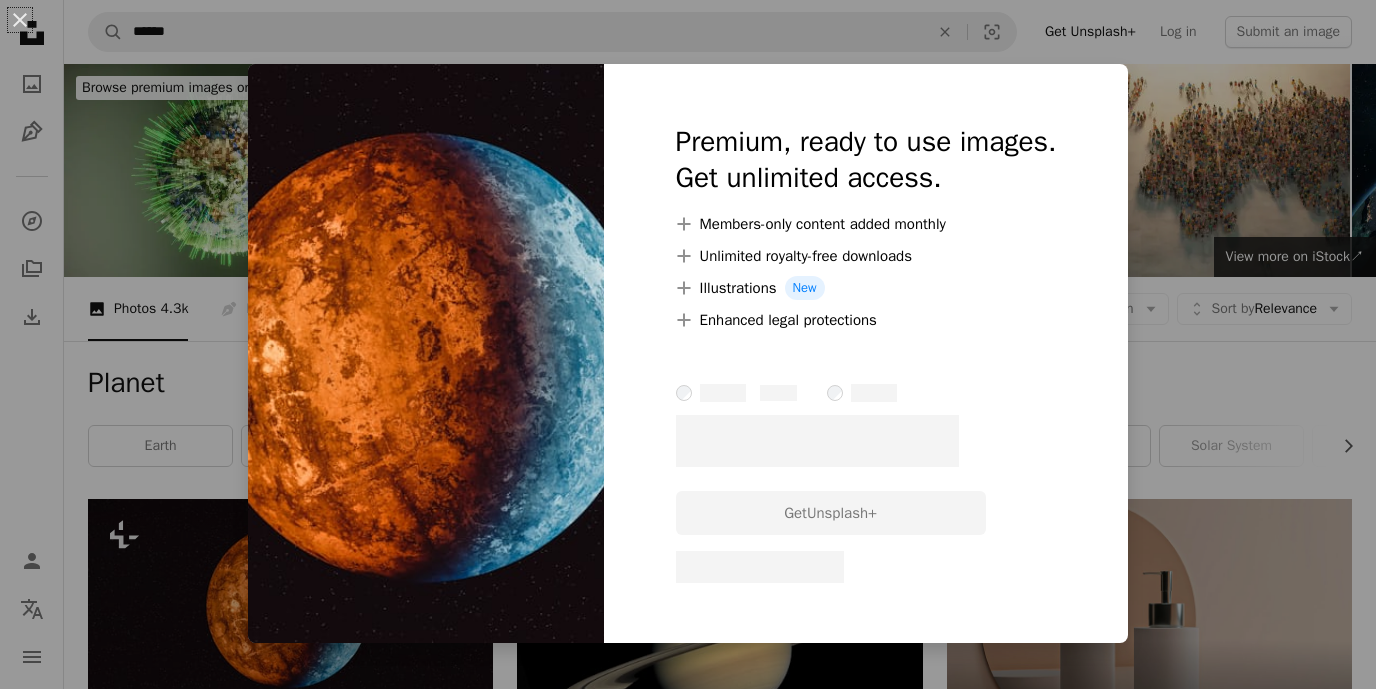 scroll, scrollTop: 215, scrollLeft: 0, axis: vertical 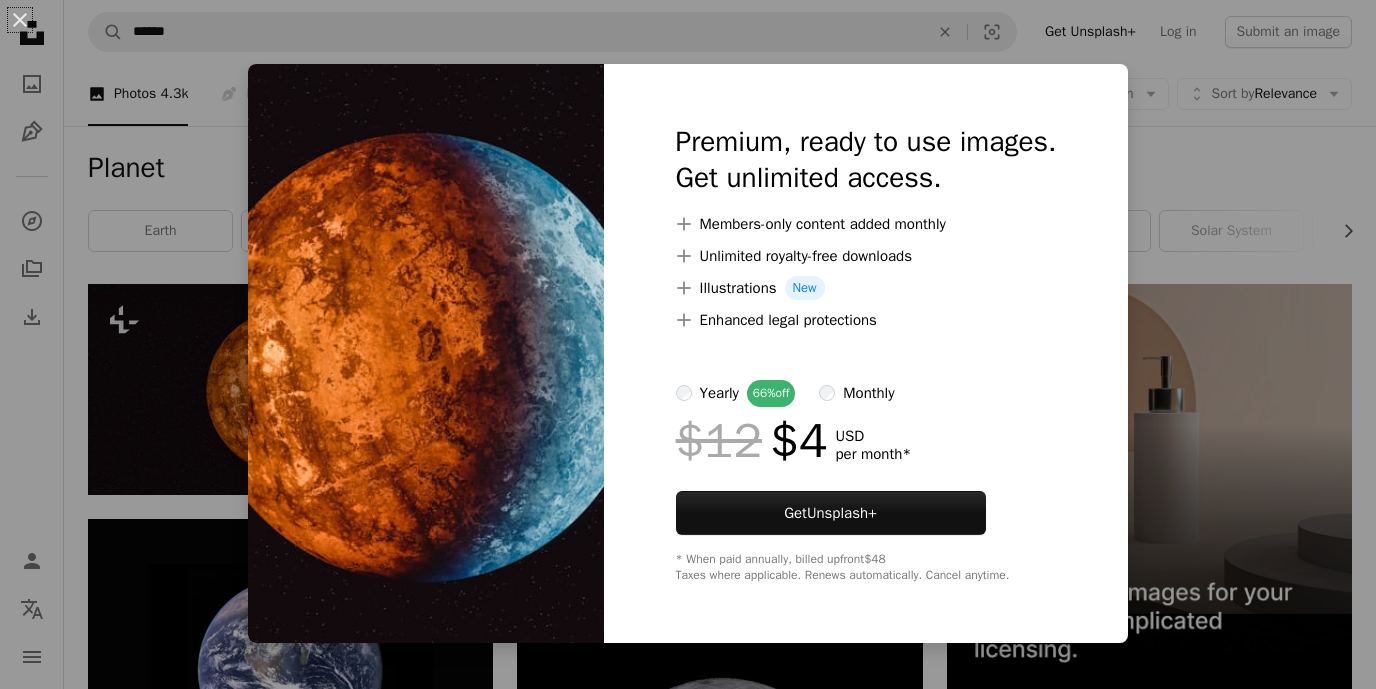 click on "An X shape Premium, ready to use images. Get unlimited access. A plus sign Members-only content added monthly A plus sign Unlimited royalty-free downloads A plus sign Illustrations  New A plus sign Enhanced legal protections yearly 66%  off monthly $12   $4 USD per month * Get  Unsplash+ * When paid annually, billed upfront  $48 Taxes where applicable. Renews automatically. Cancel anytime." at bounding box center [688, 344] 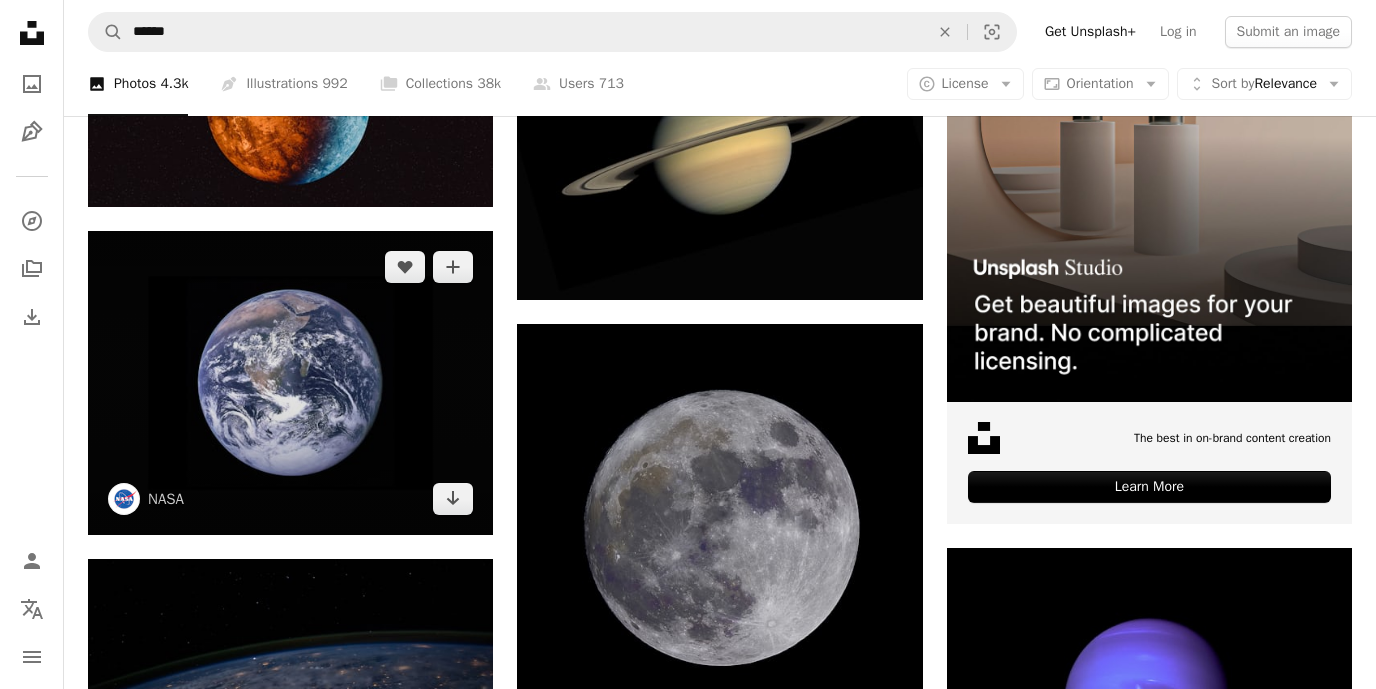 scroll, scrollTop: 537, scrollLeft: 0, axis: vertical 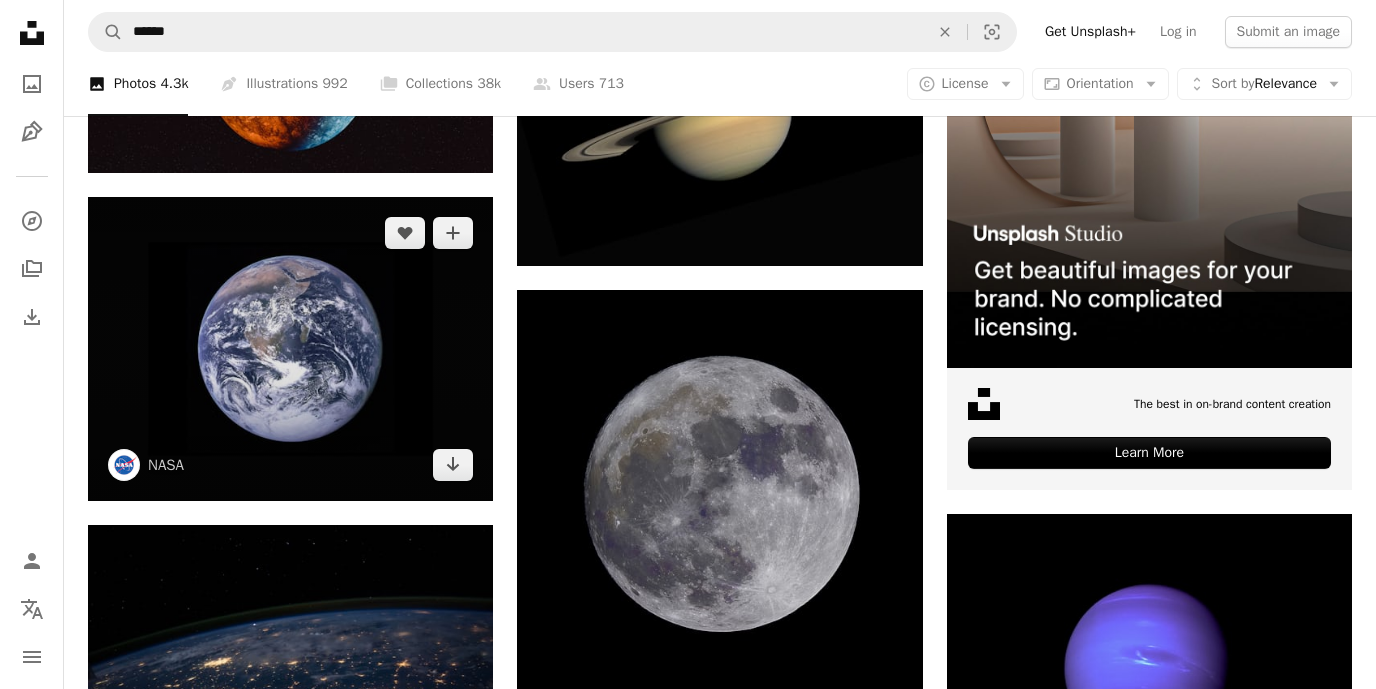 click at bounding box center [290, 349] 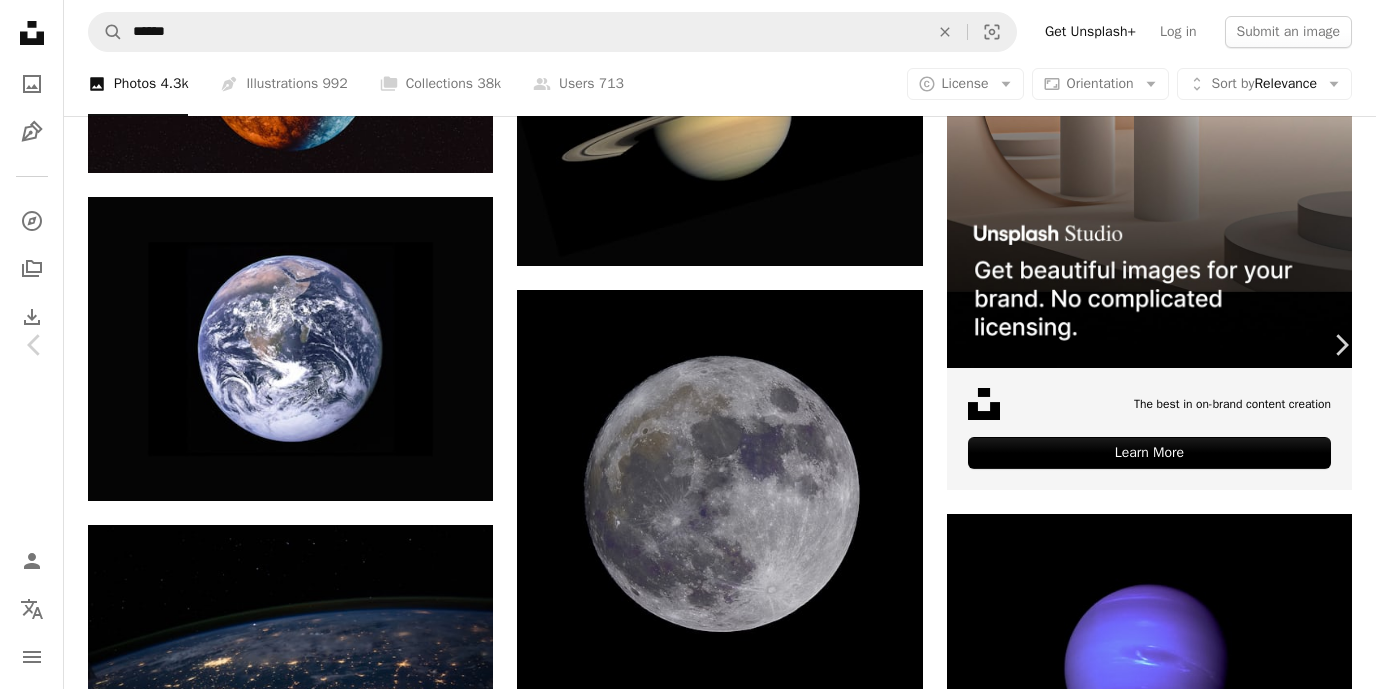 click at bounding box center [681, 4119] 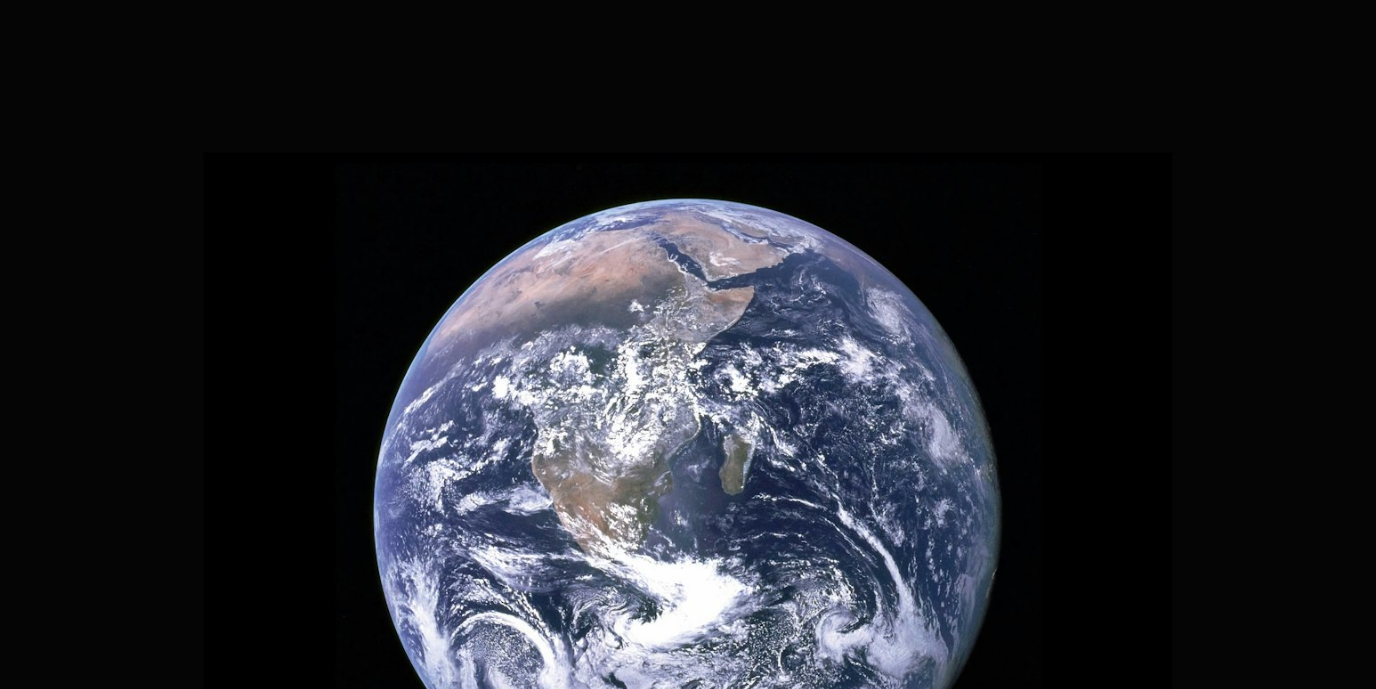 scroll, scrollTop: 172, scrollLeft: 0, axis: vertical 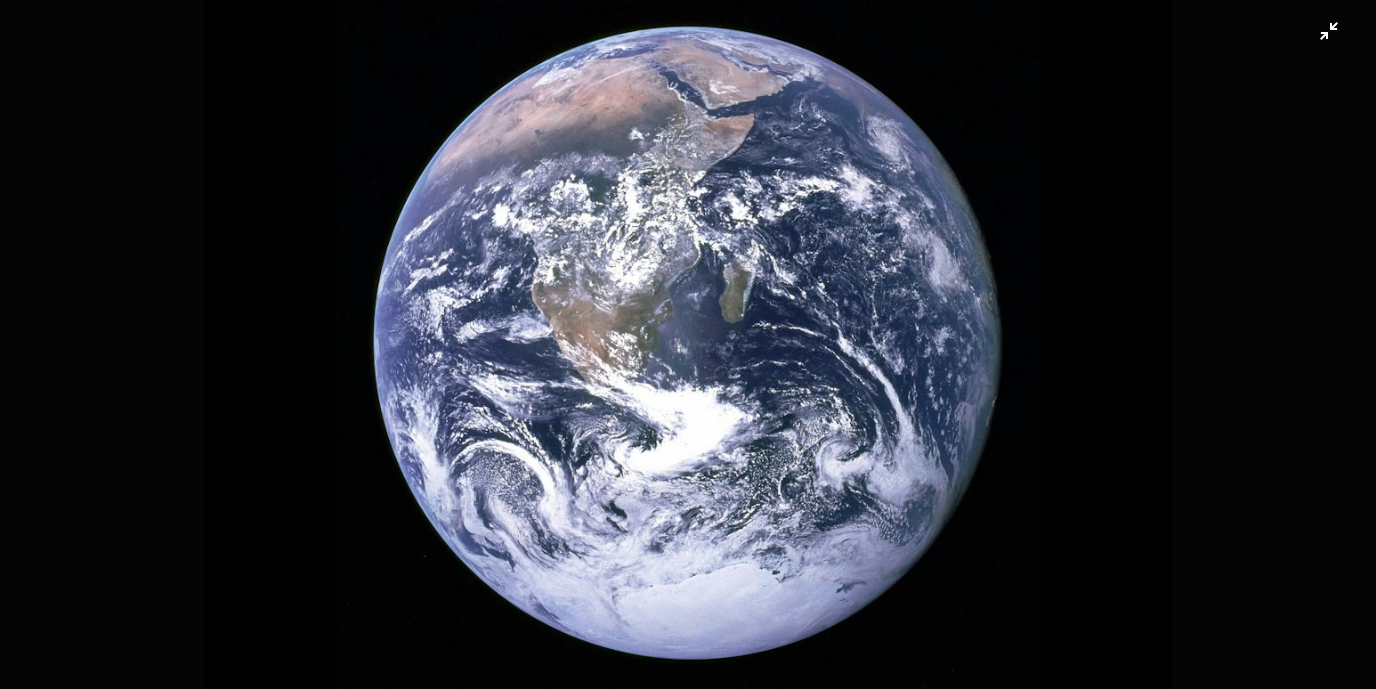 click at bounding box center [688, 344] 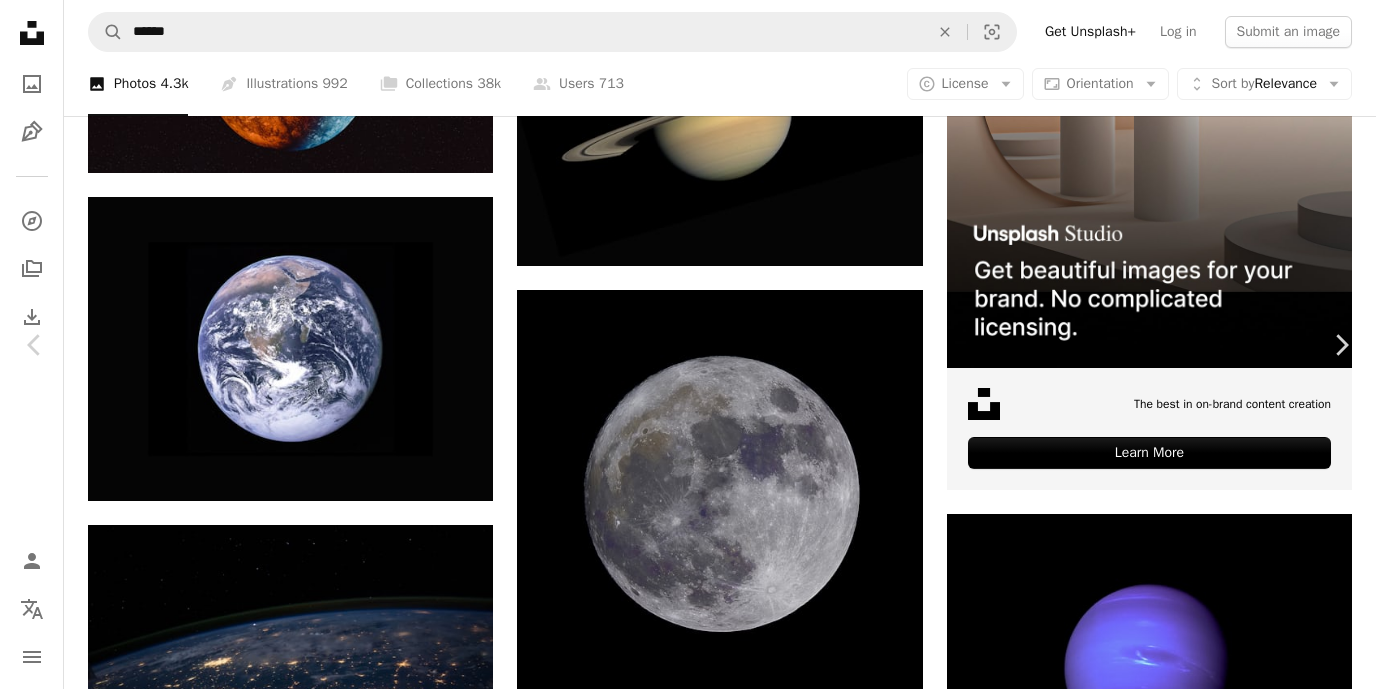 click at bounding box center (681, 4119) 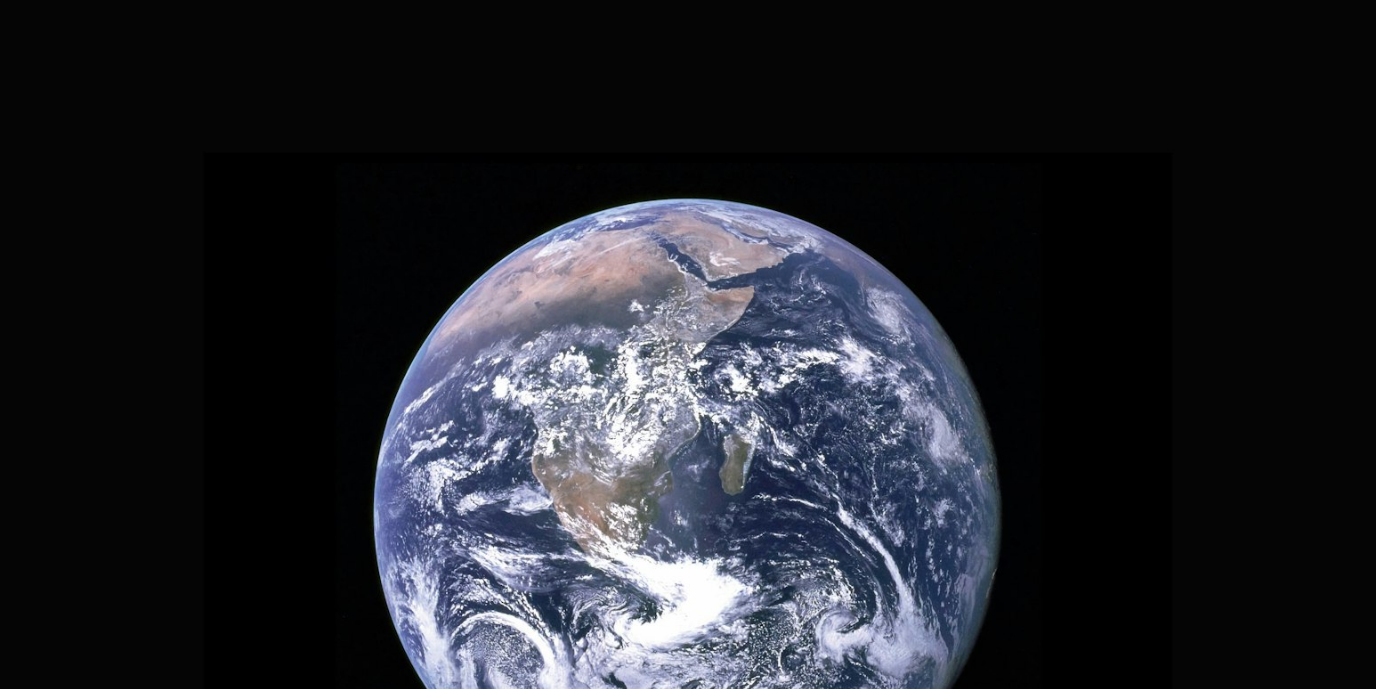 scroll, scrollTop: 172, scrollLeft: 0, axis: vertical 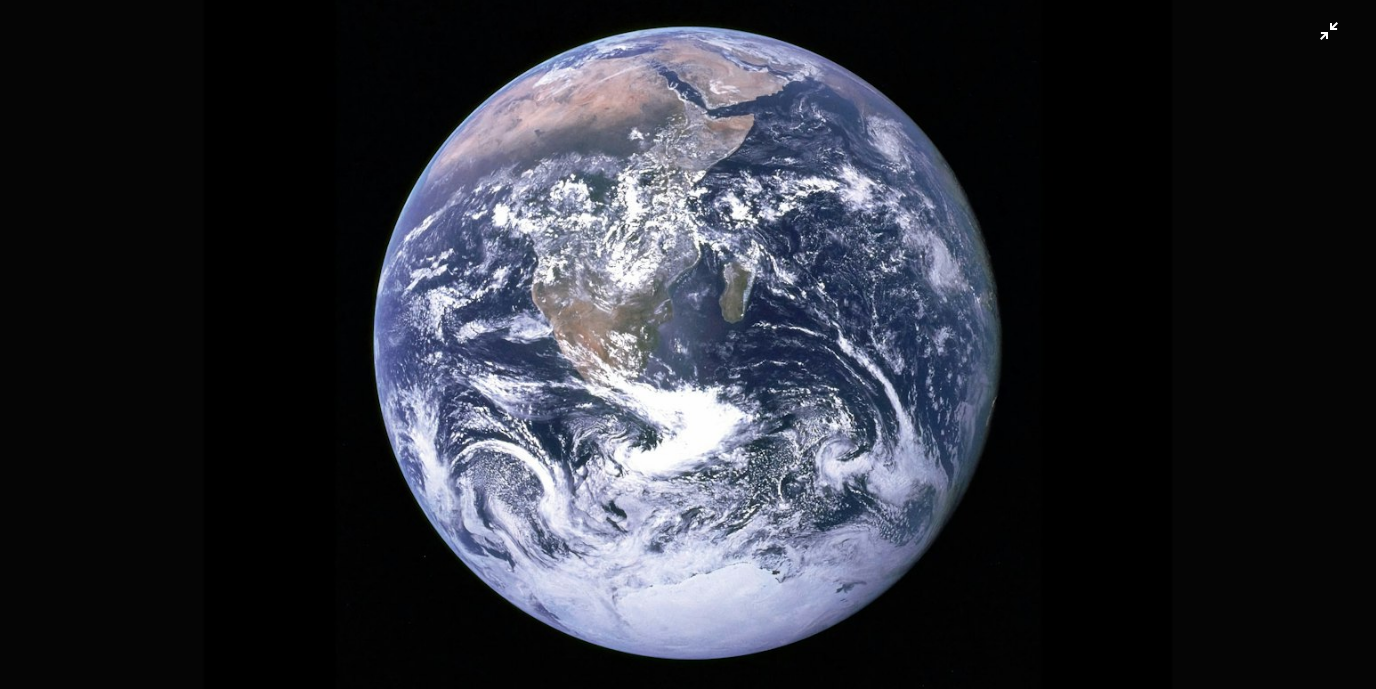 click at bounding box center [688, 344] 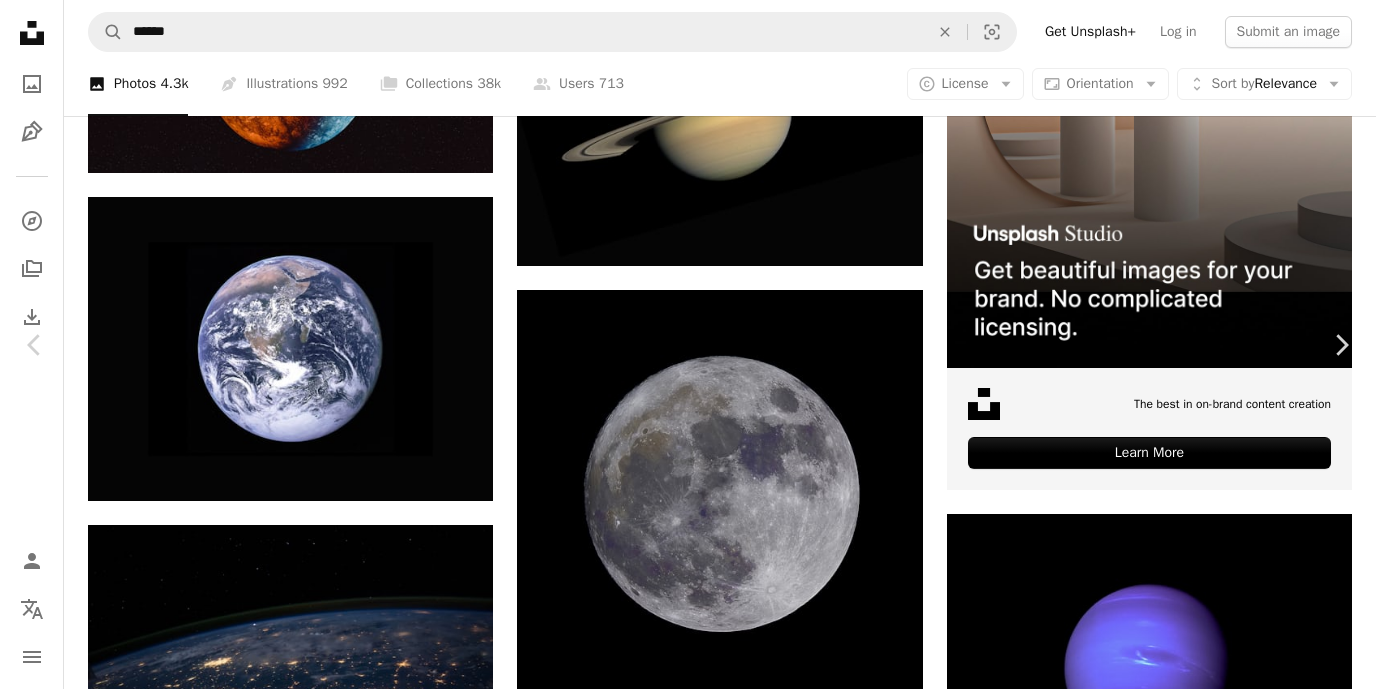 click on "Download free" at bounding box center [1177, 3788] 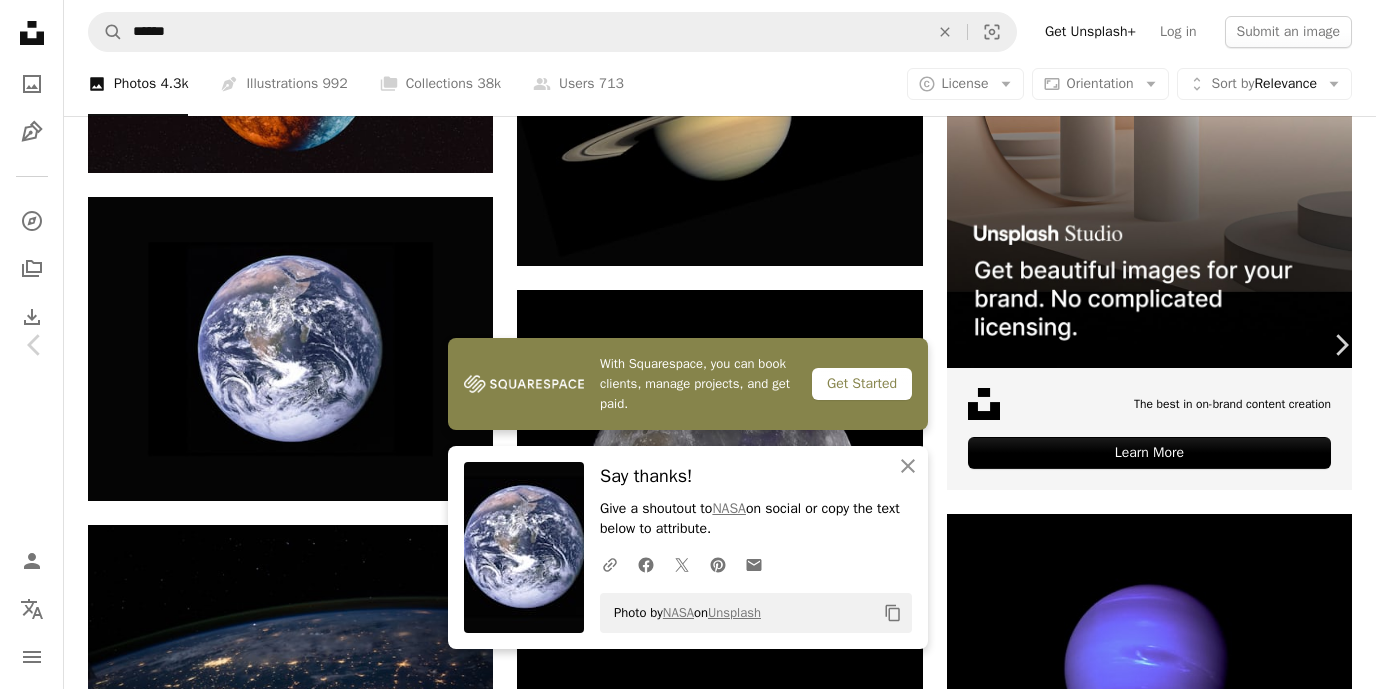 click at bounding box center (524, 547) 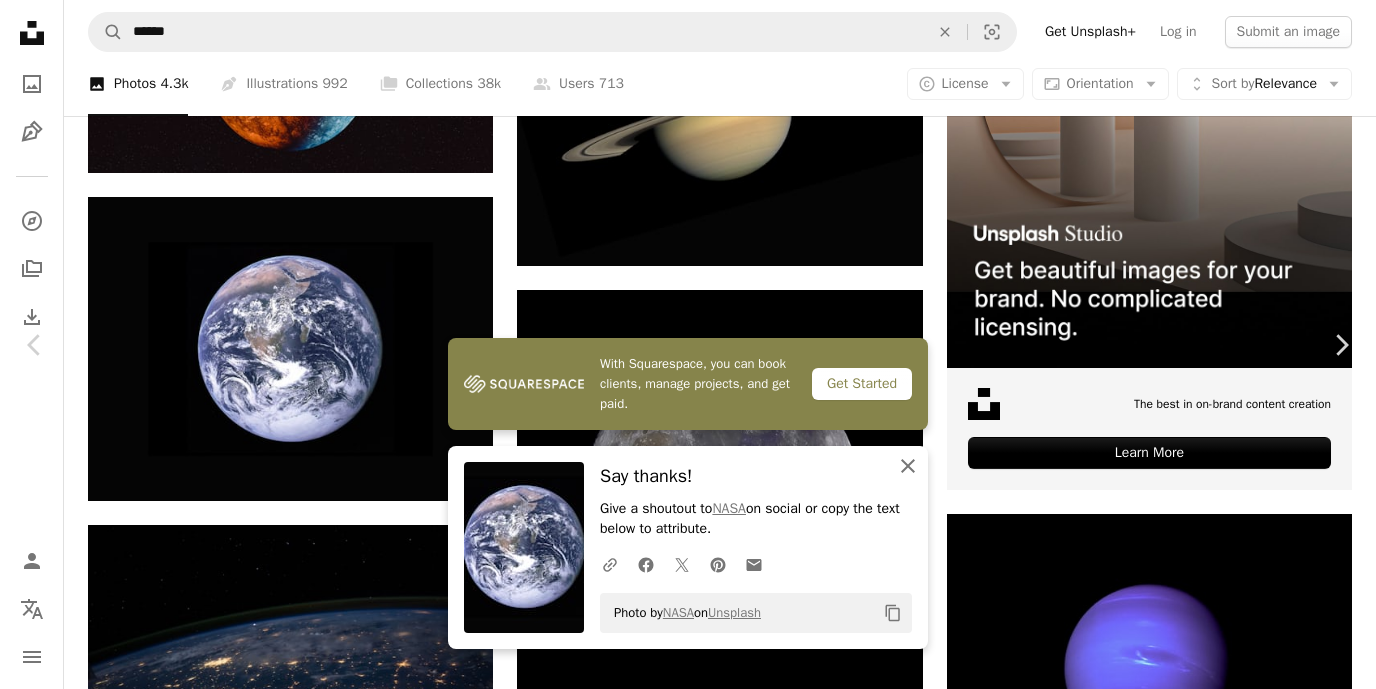 click on "An X shape" 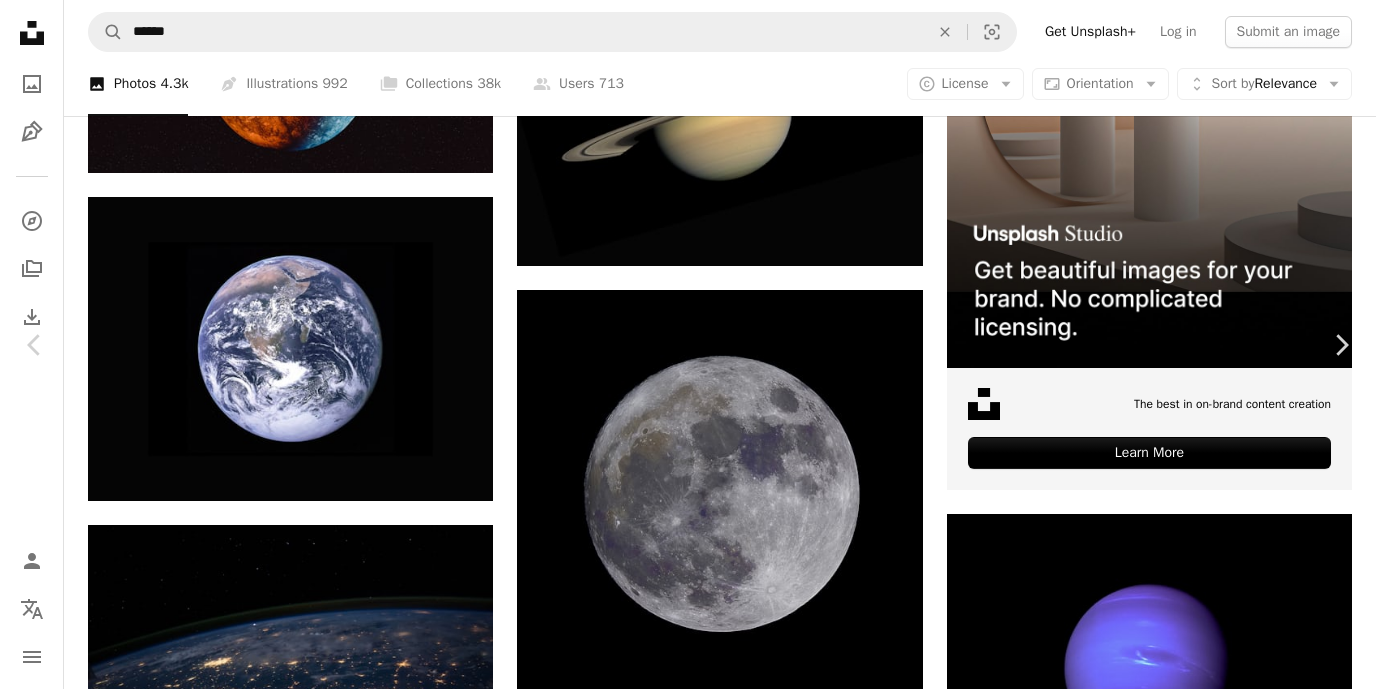click on "Download free" at bounding box center [1177, 3788] 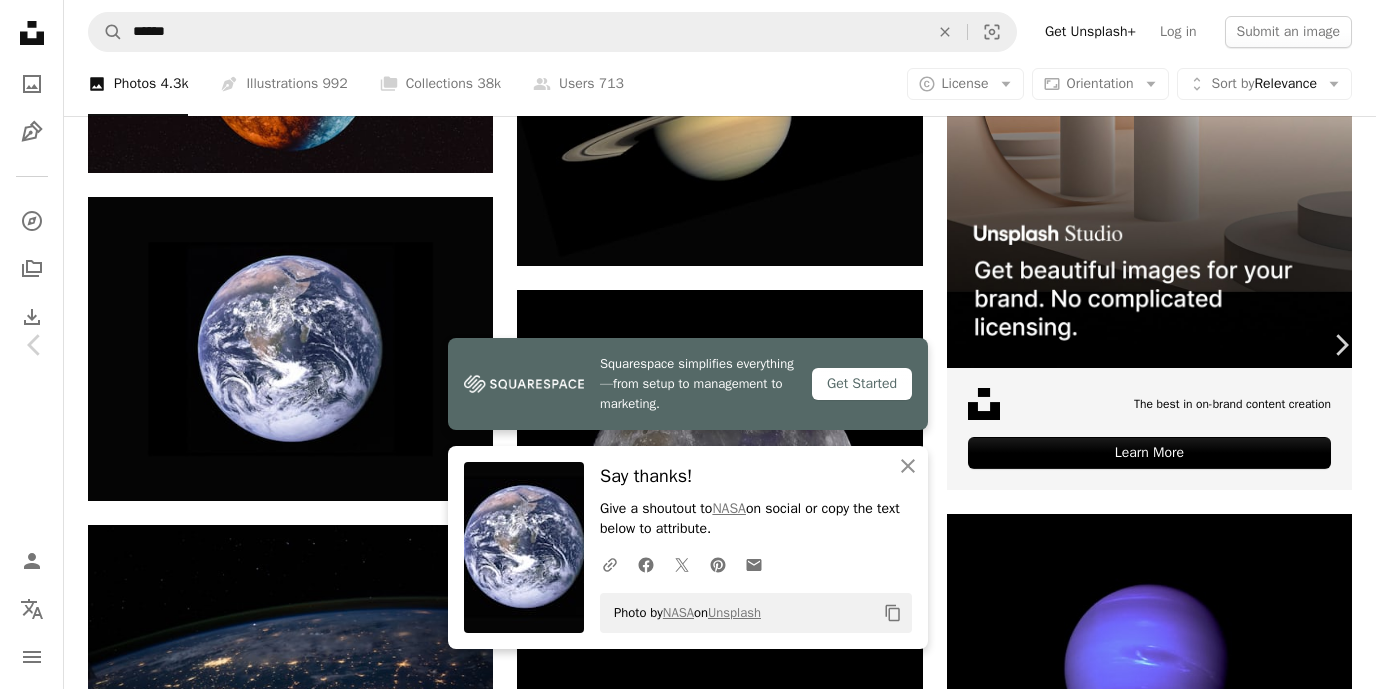 click on "Earth with clouds above the African continent photo – Free Earth Image on Unsplash" at bounding box center (688, 4085) 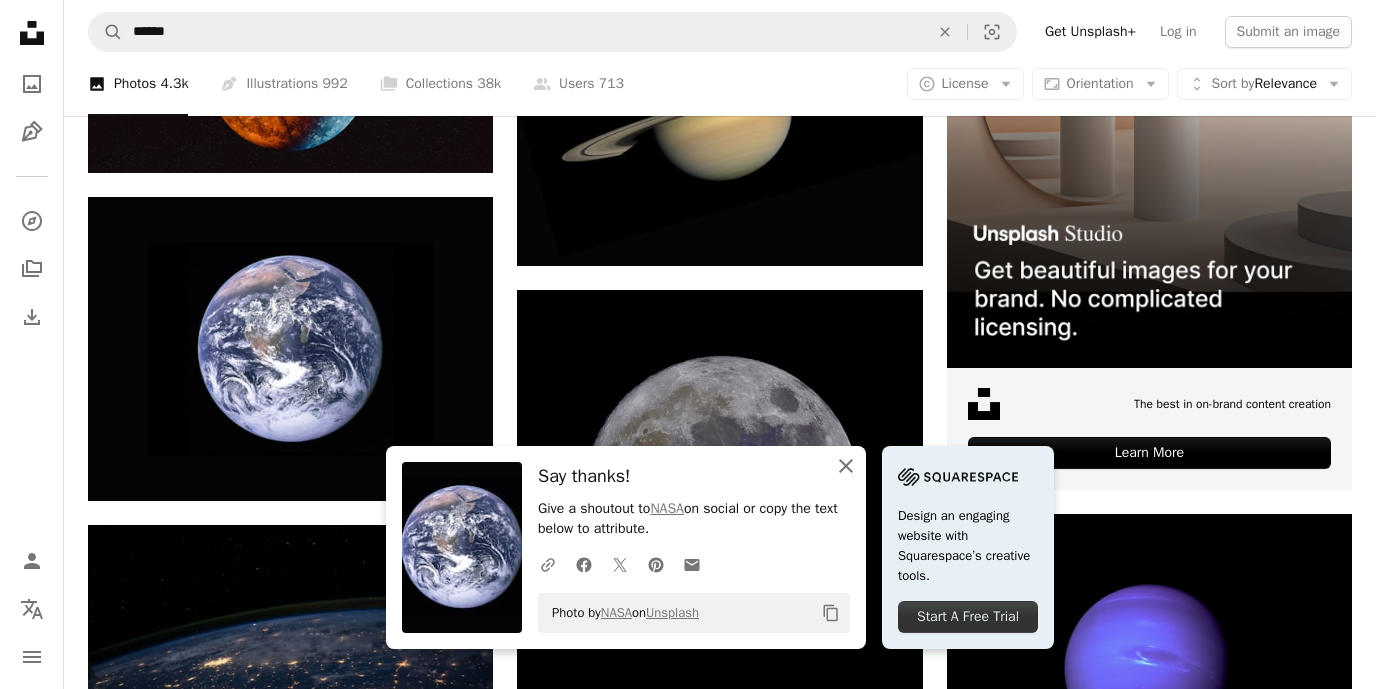 click on "An X shape" 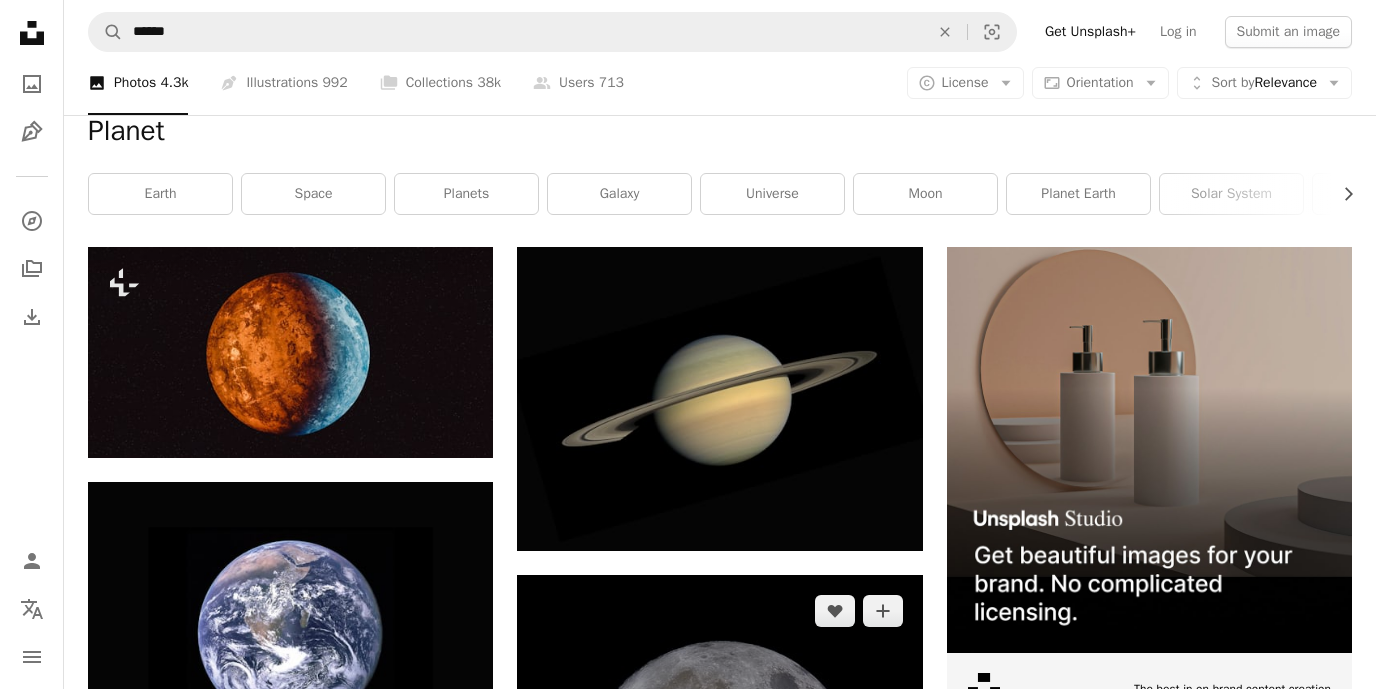 scroll, scrollTop: 215, scrollLeft: 0, axis: vertical 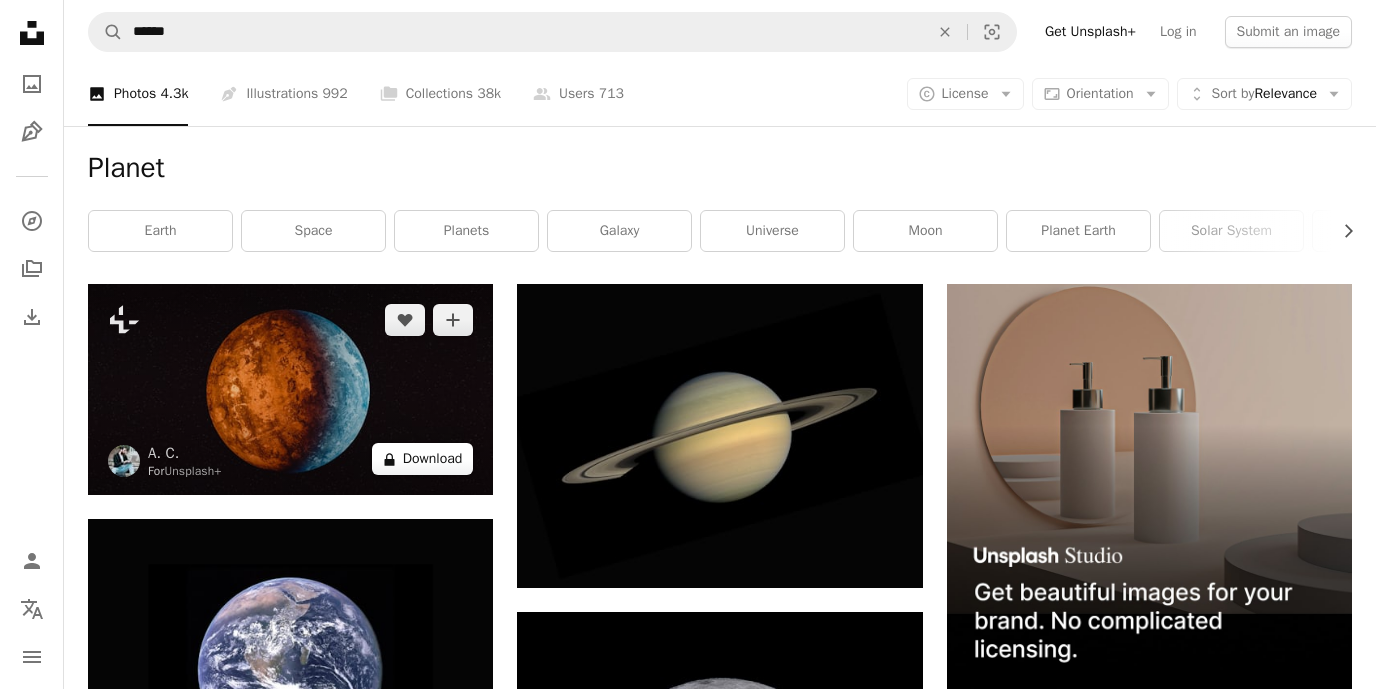 click on "A lock   Download" at bounding box center [423, 459] 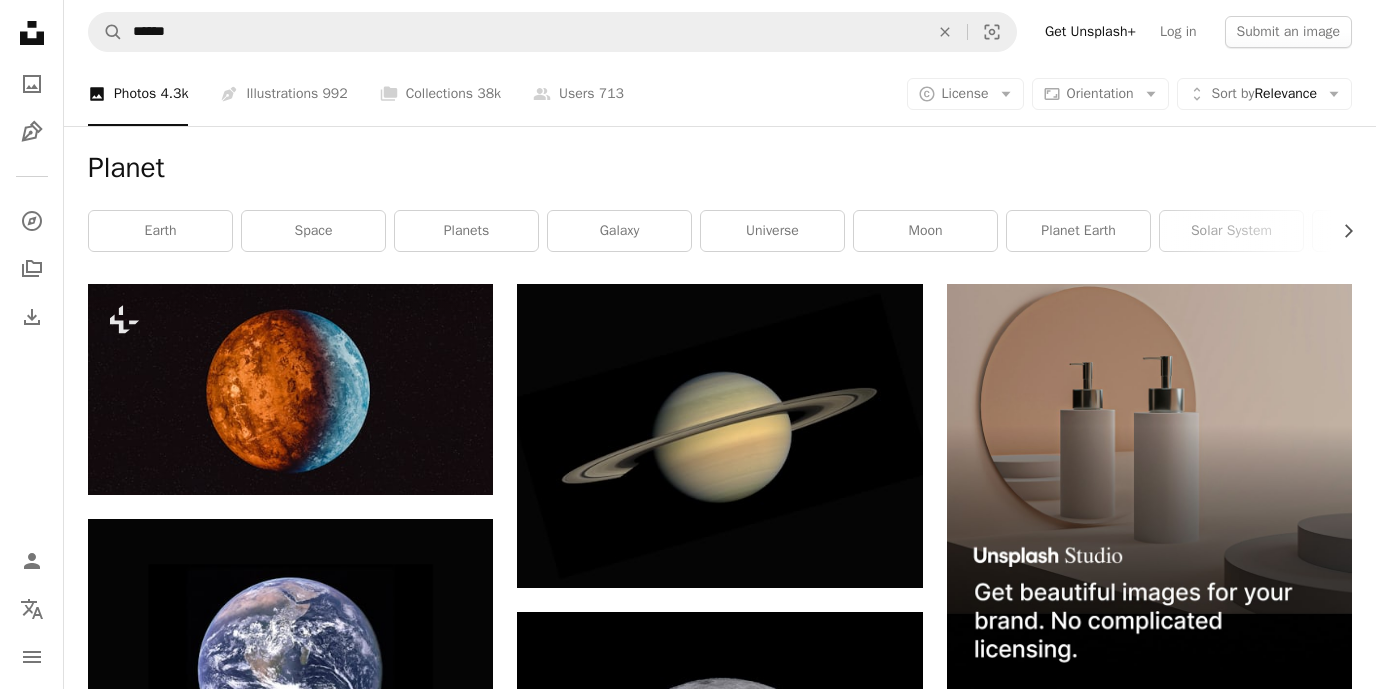 click on "An X shape Premium, ready to use images. Get unlimited access. A plus sign Members-only content added monthly A plus sign Unlimited royalty-free downloads A plus sign Illustrations  New A plus sign Enhanced legal protections yearly 66%  off monthly $12   $4 USD per month * Get  Unsplash+ * When paid annually, billed upfront  $48 Taxes where applicable. Renews automatically. Cancel anytime." at bounding box center [688, 4407] 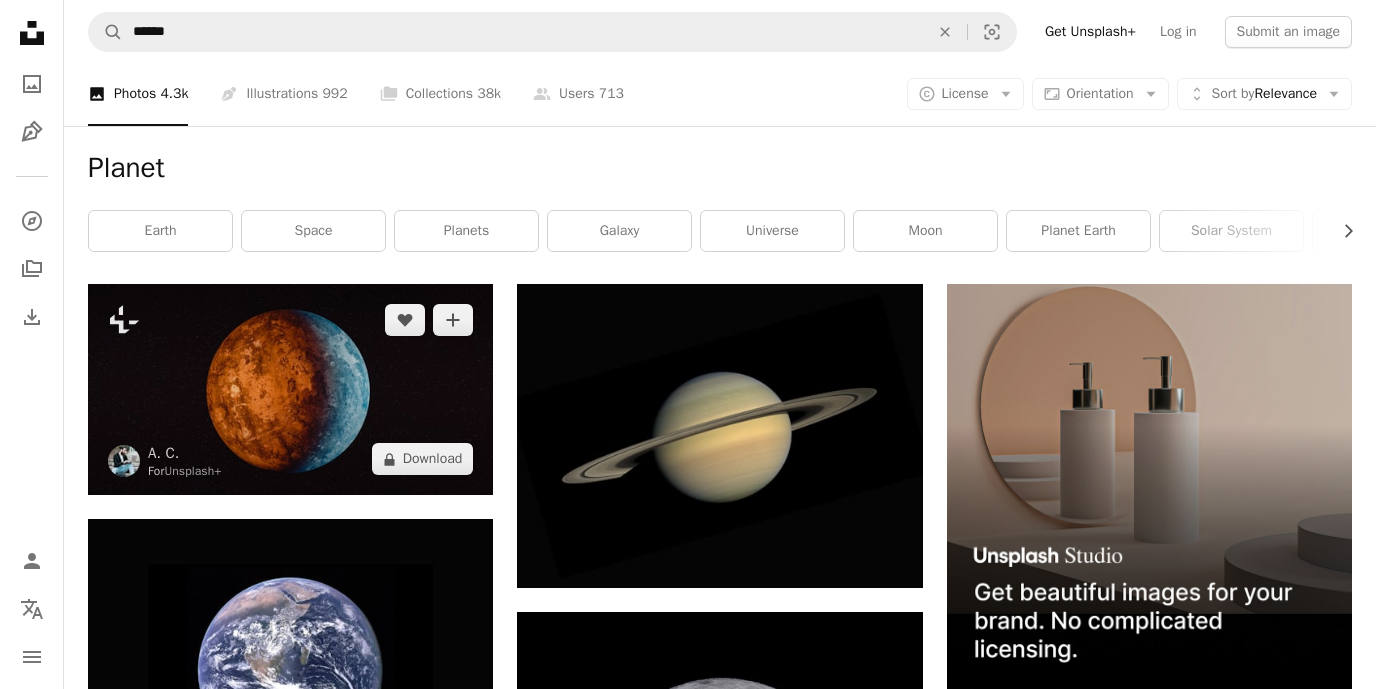 click at bounding box center [290, 389] 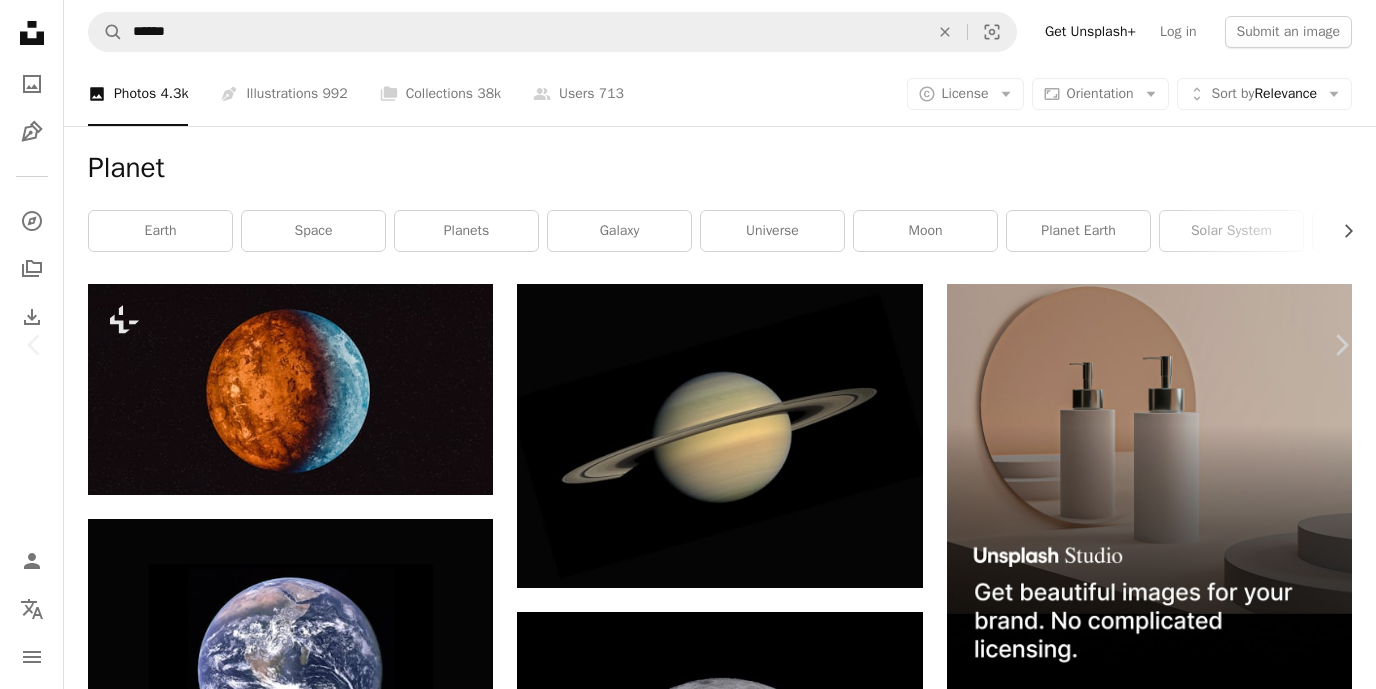 click at bounding box center [680, 4441] 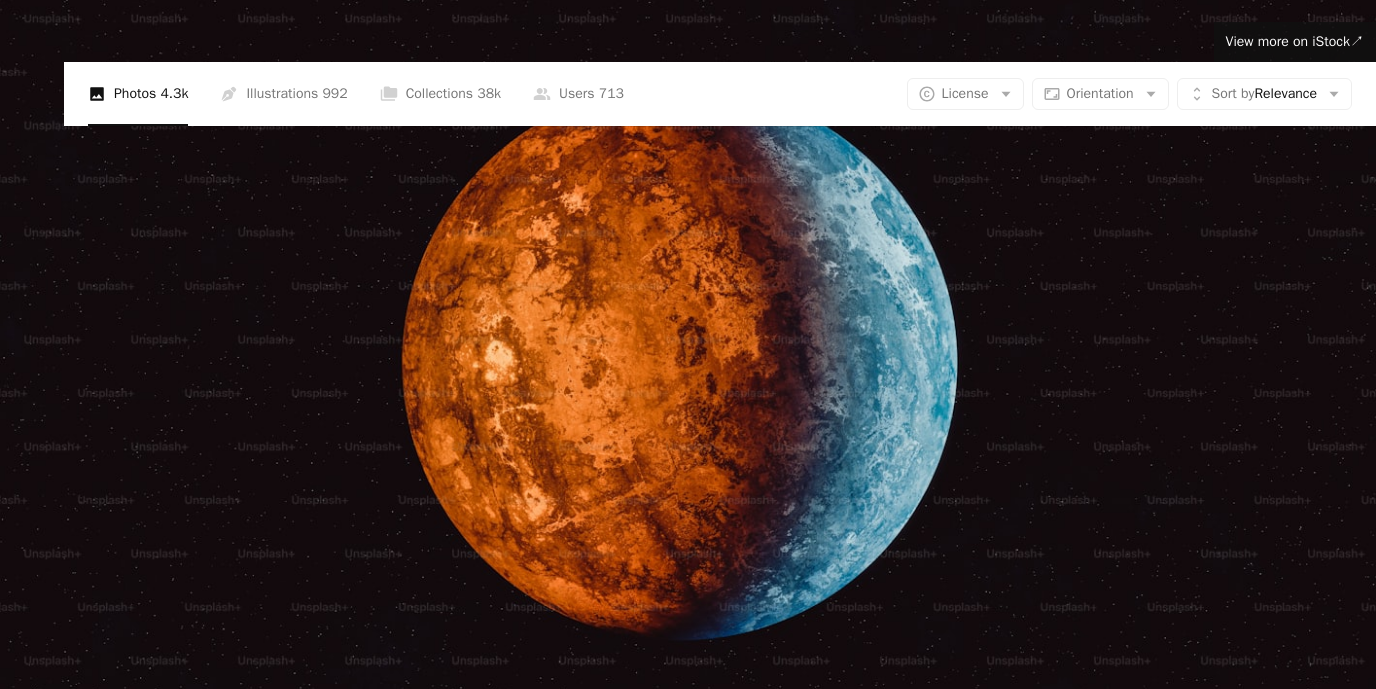 scroll, scrollTop: 13, scrollLeft: 0, axis: vertical 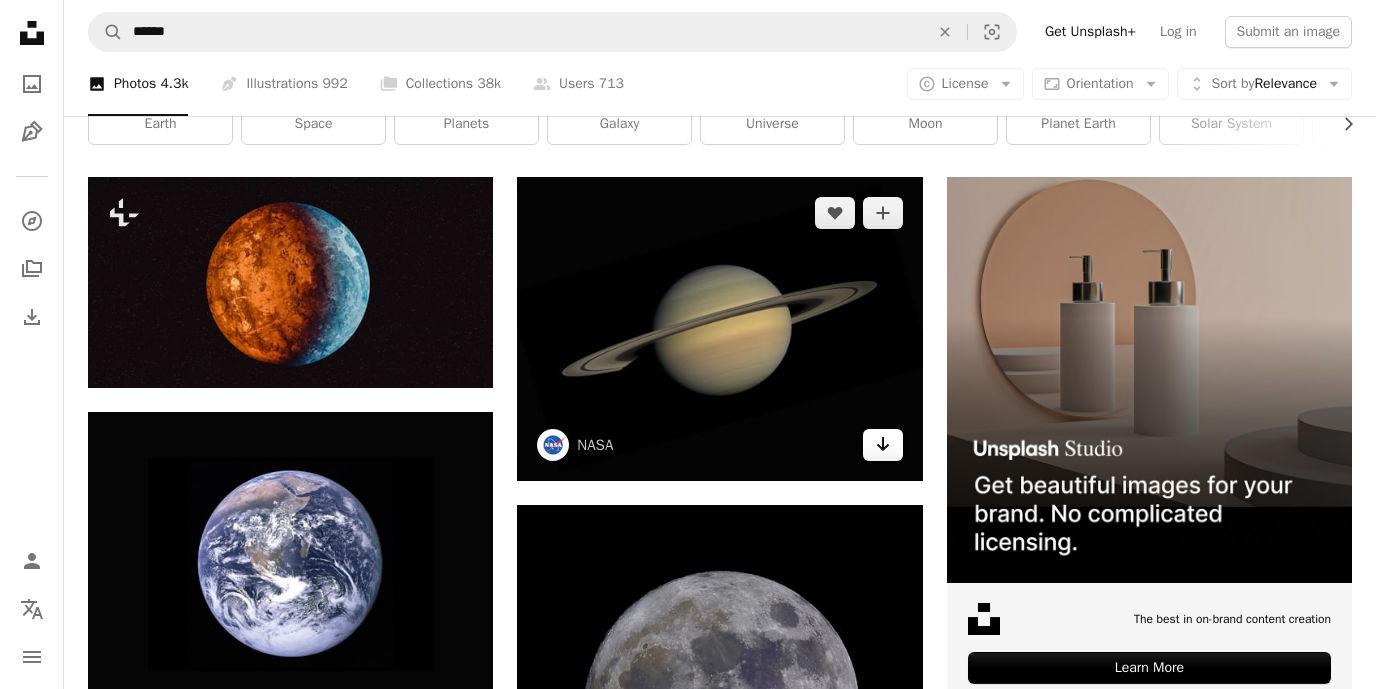 click on "Arrow pointing down" at bounding box center (883, 445) 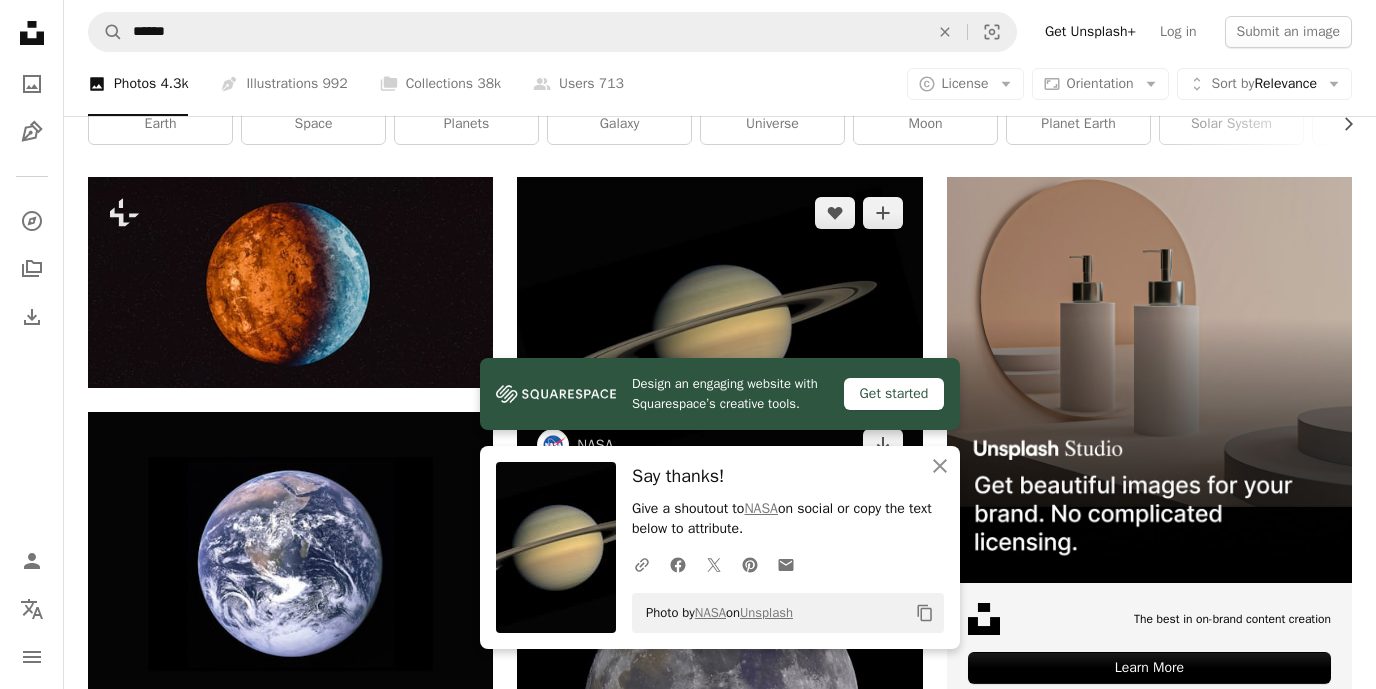 click at bounding box center [719, 329] 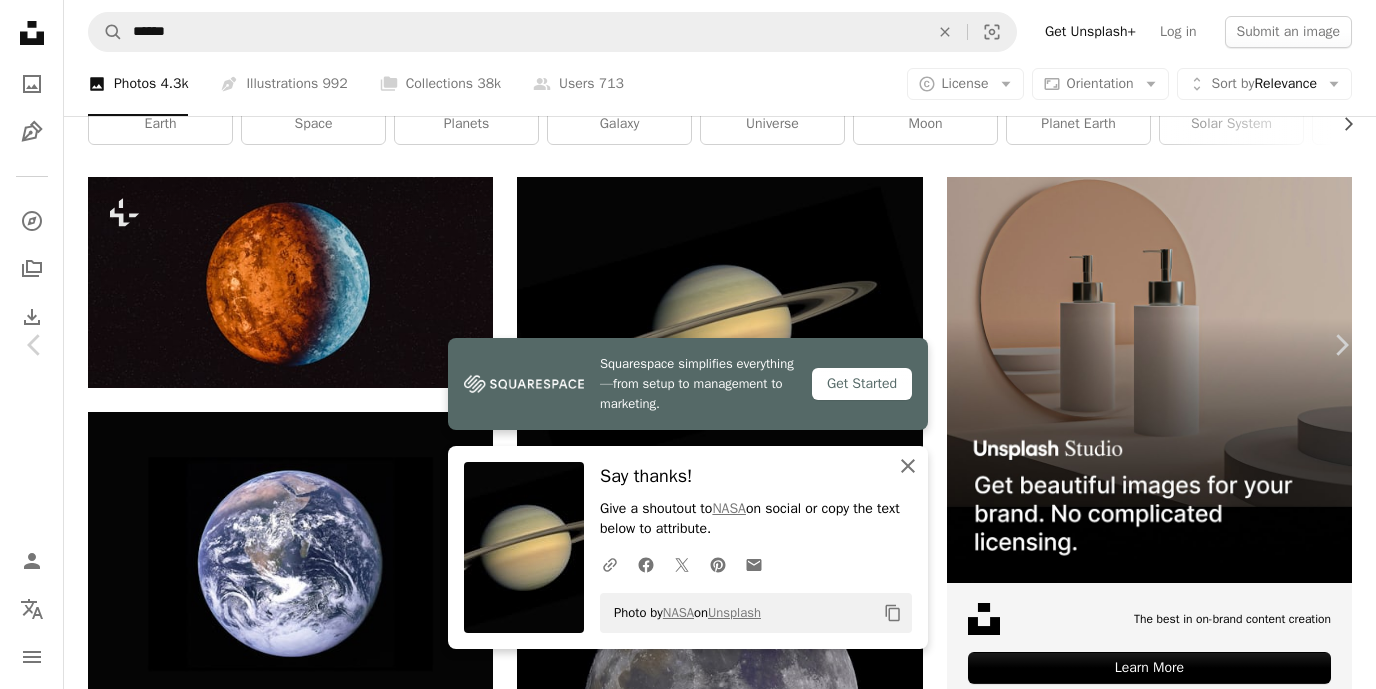 click 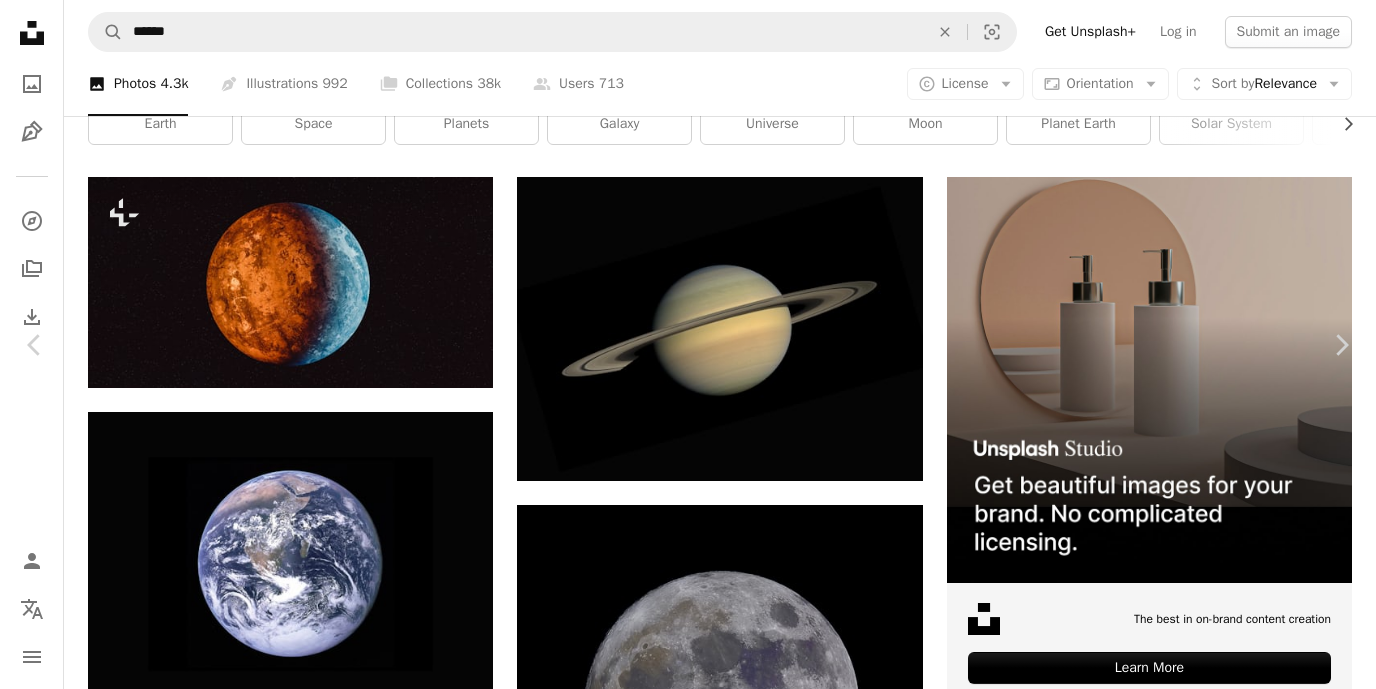 click on "Chevron down" 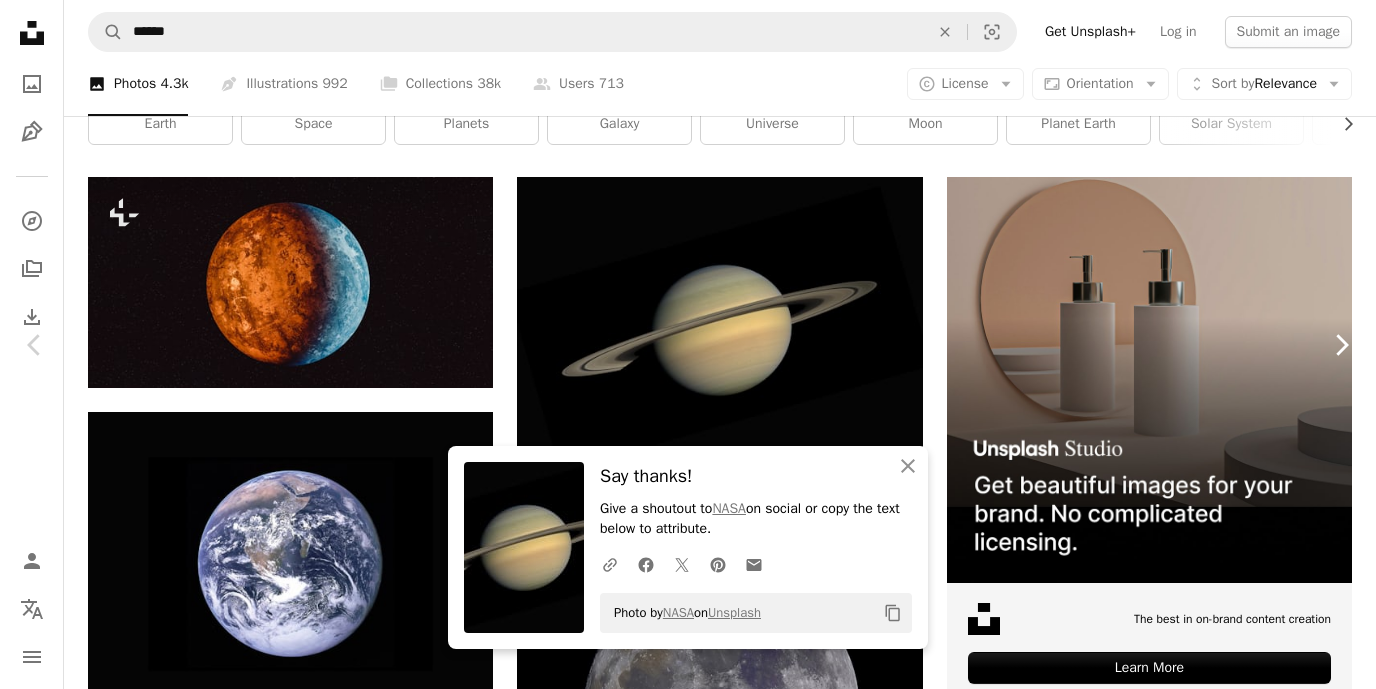 click on "Chevron right" at bounding box center [1341, 345] 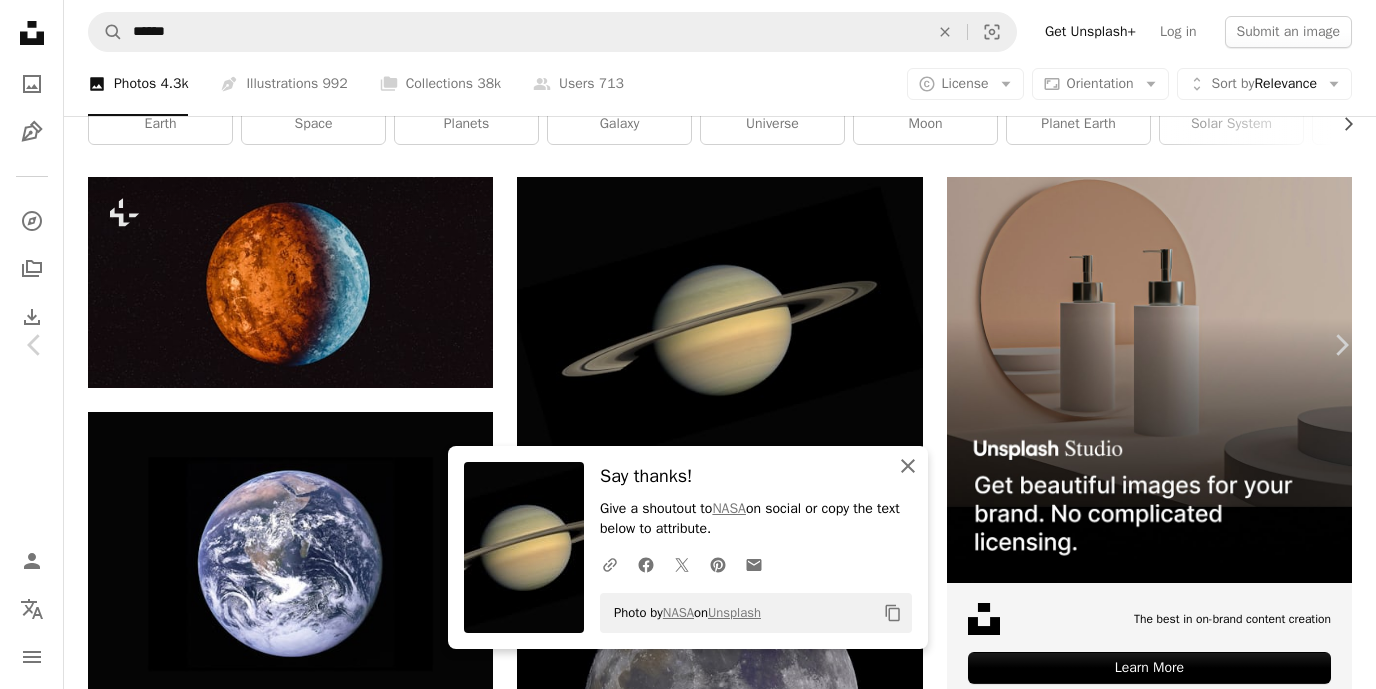 click on "An X shape" 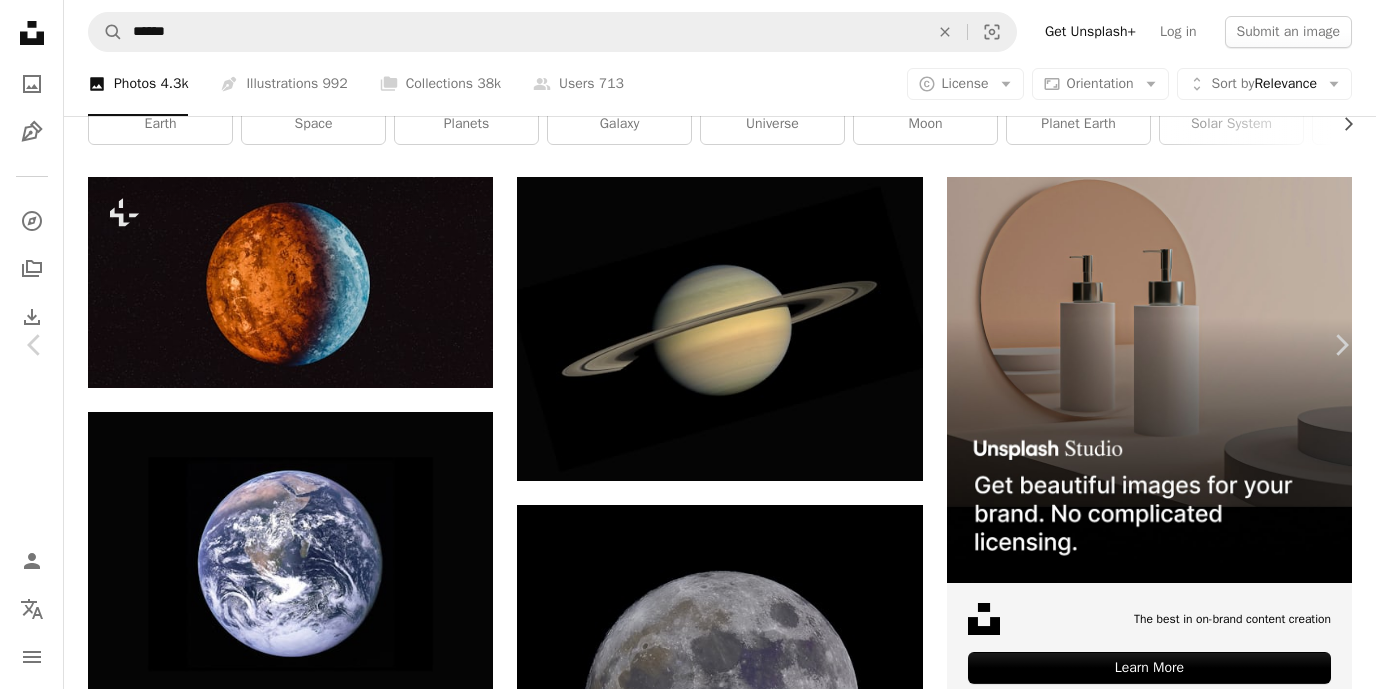 click on "Chevron down" 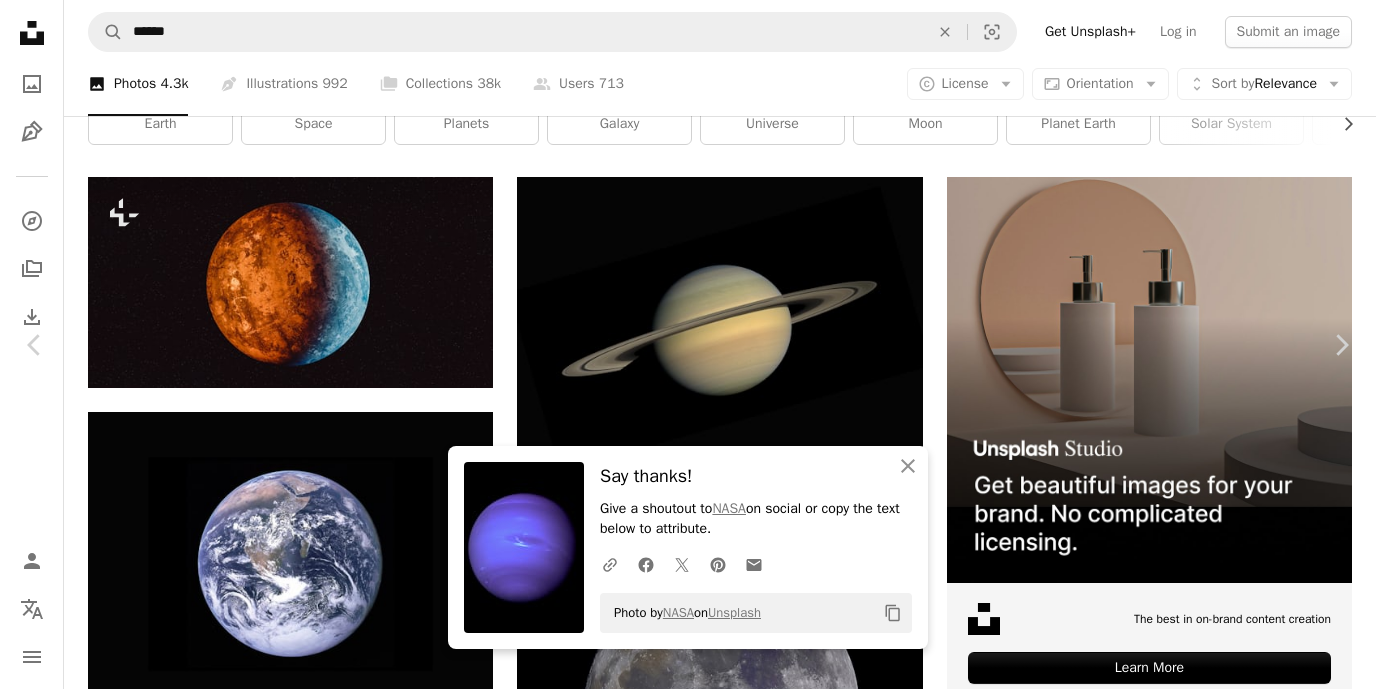 click at bounding box center (681, 4334) 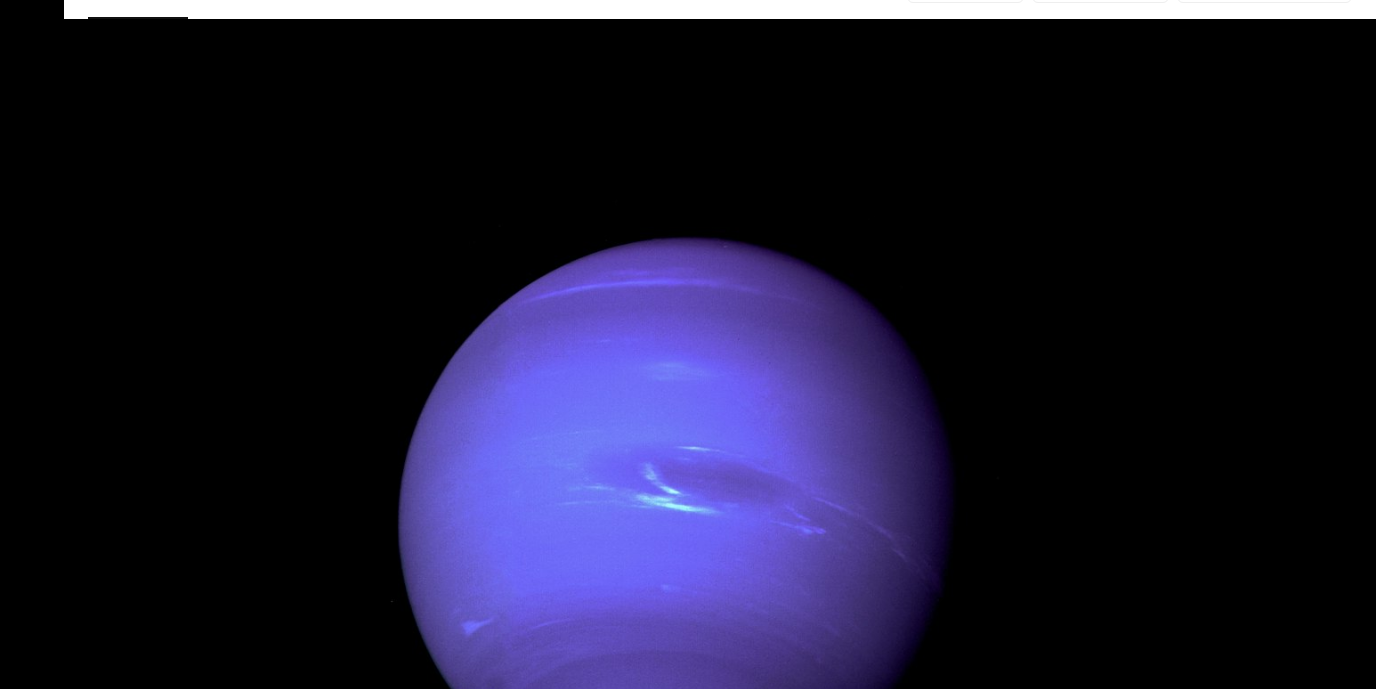 scroll, scrollTop: 172, scrollLeft: 0, axis: vertical 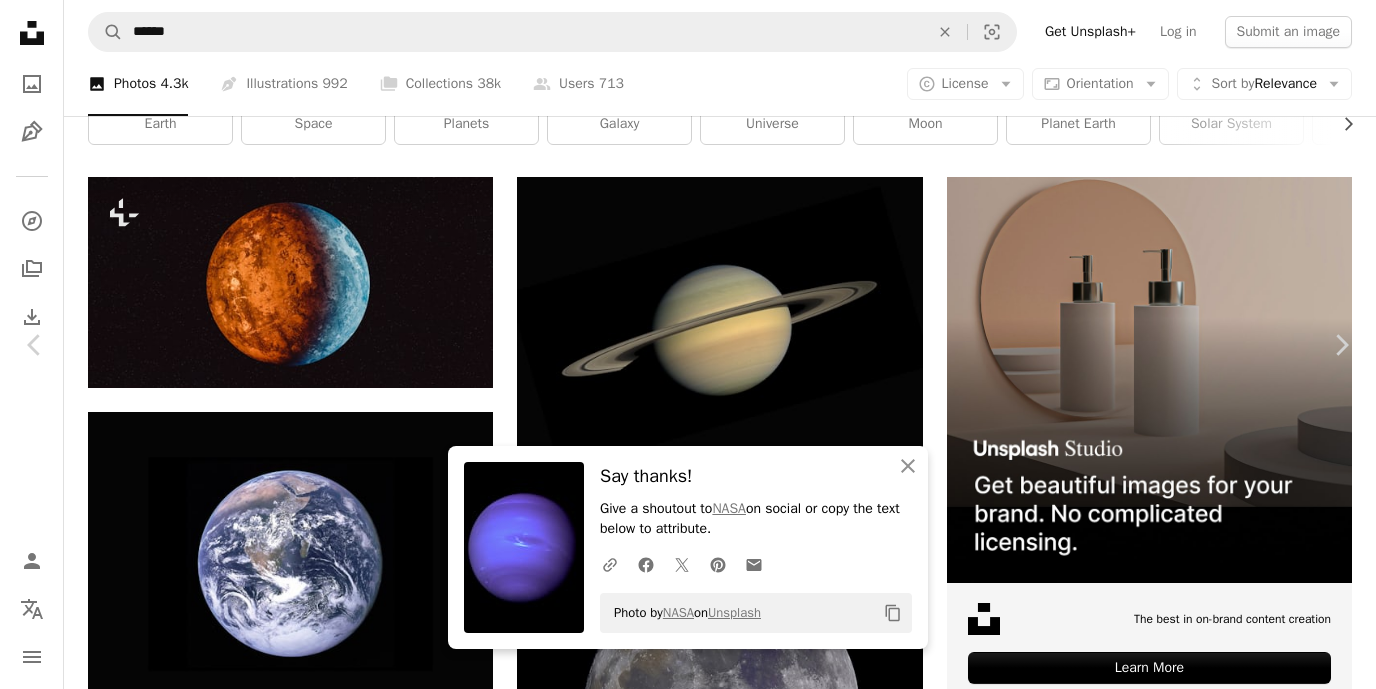 click on "Chevron down" 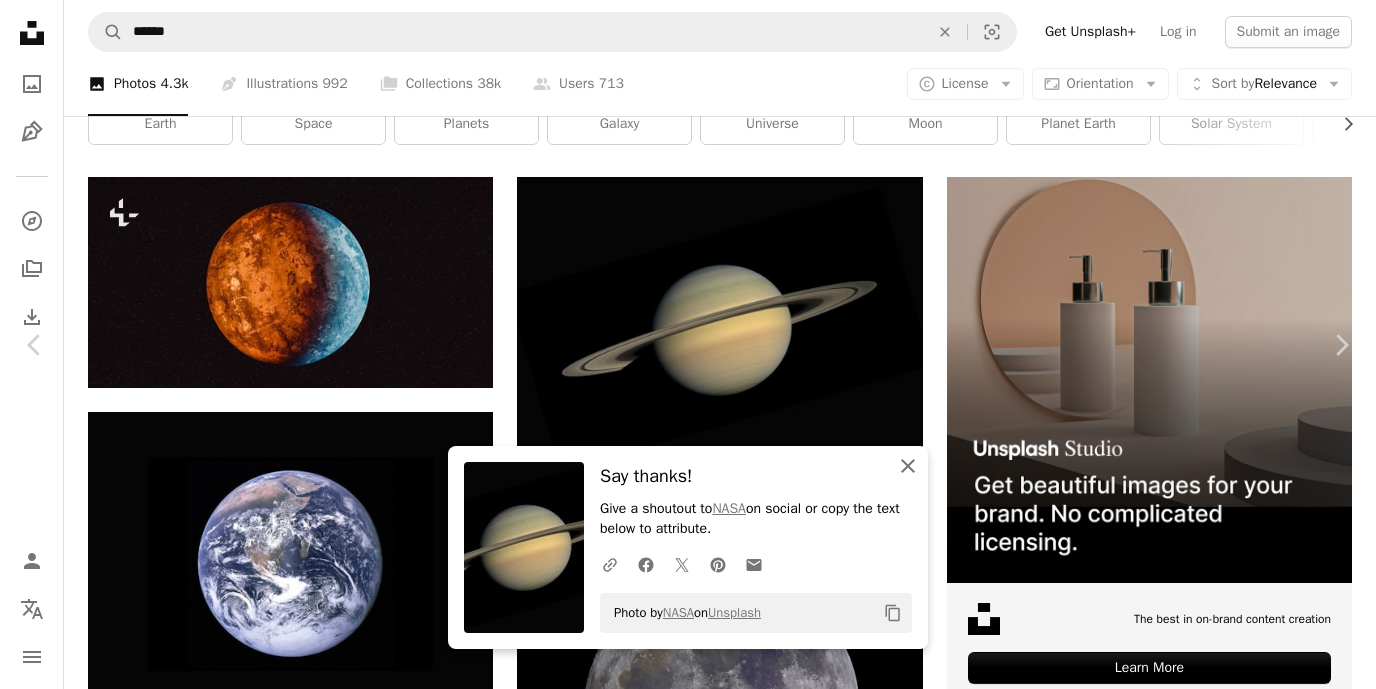 click on "An X shape" 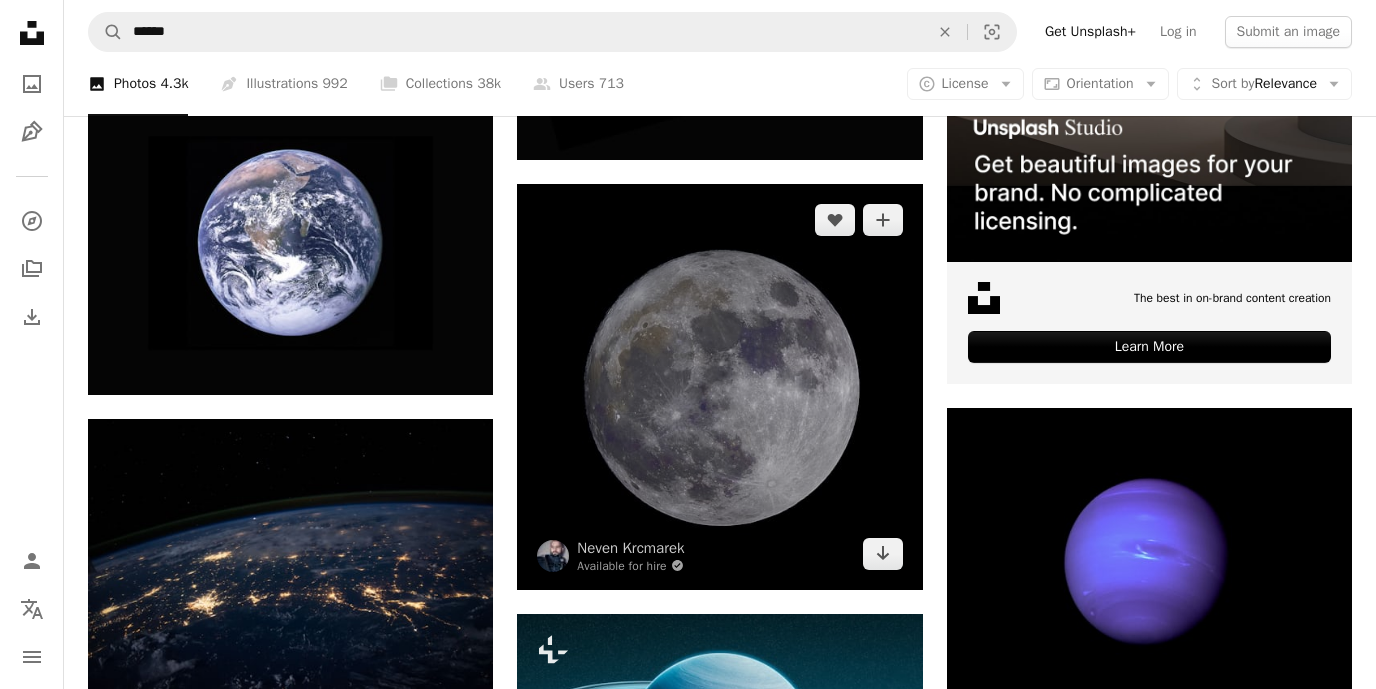 scroll, scrollTop: 645, scrollLeft: 0, axis: vertical 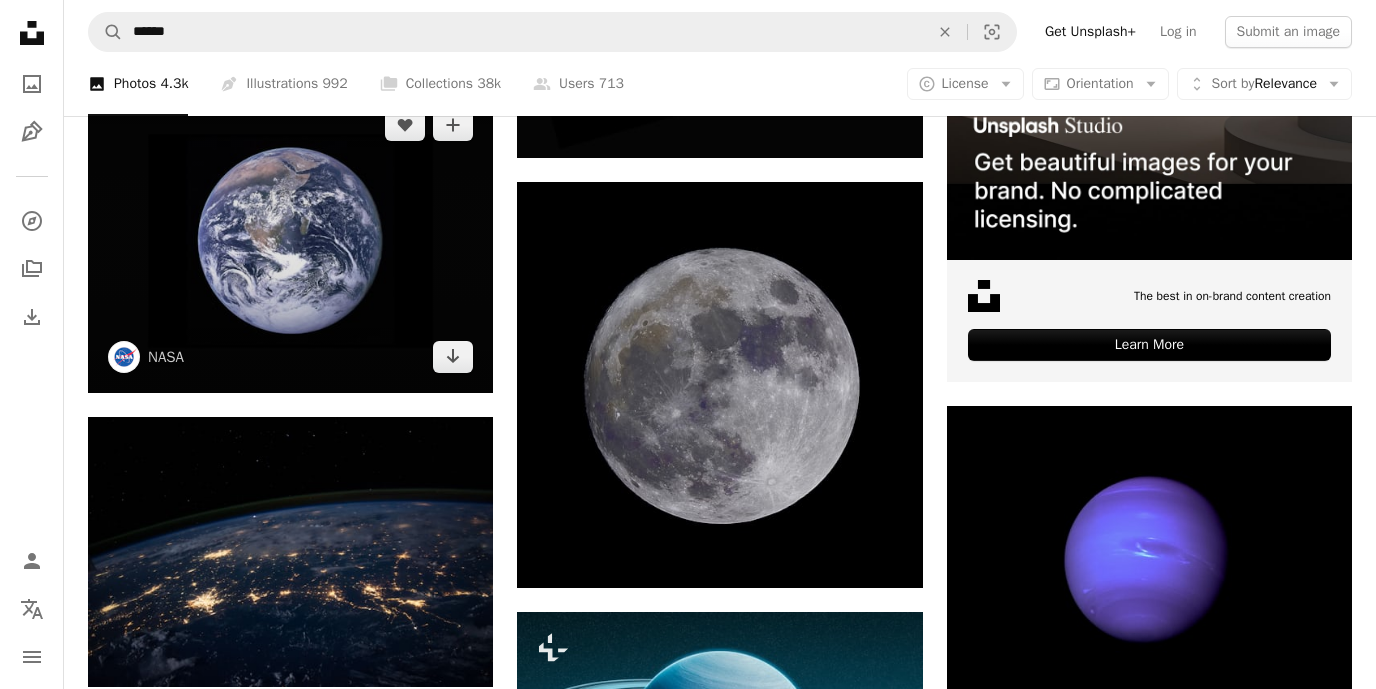 click at bounding box center (290, 241) 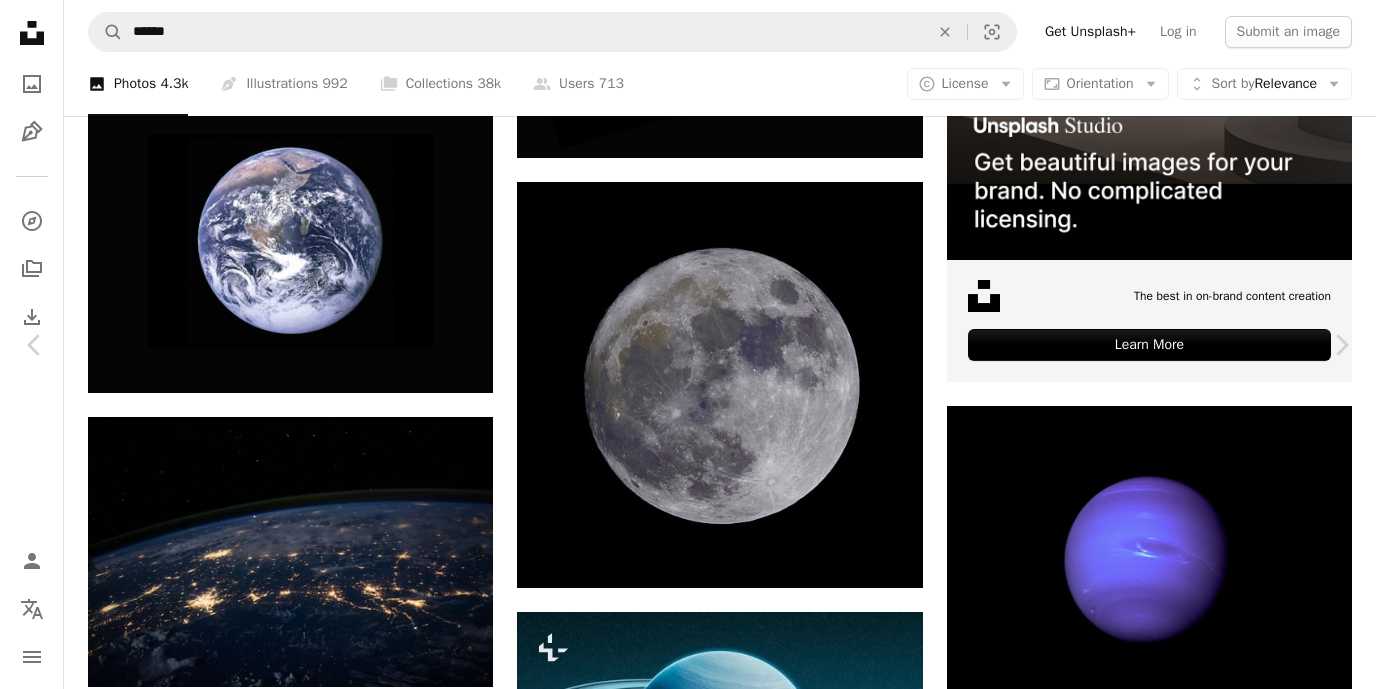click on "Chevron down" 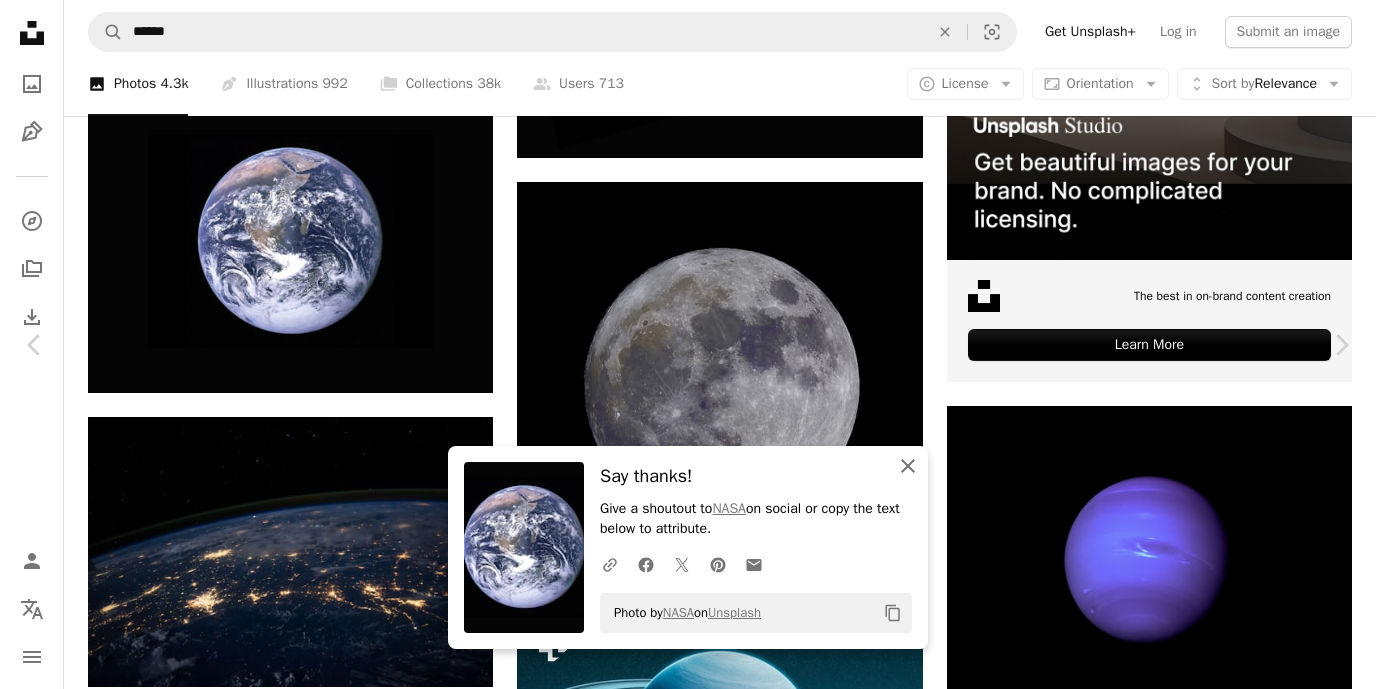 click 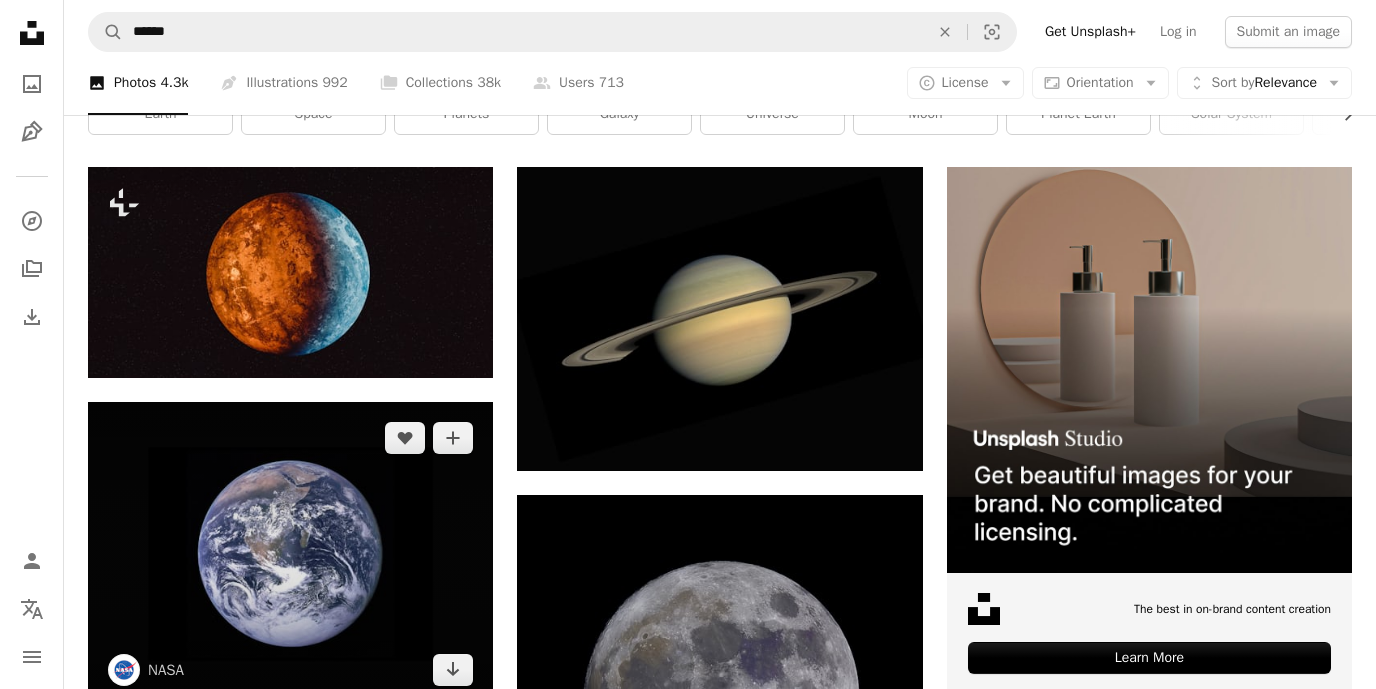 scroll, scrollTop: 322, scrollLeft: 0, axis: vertical 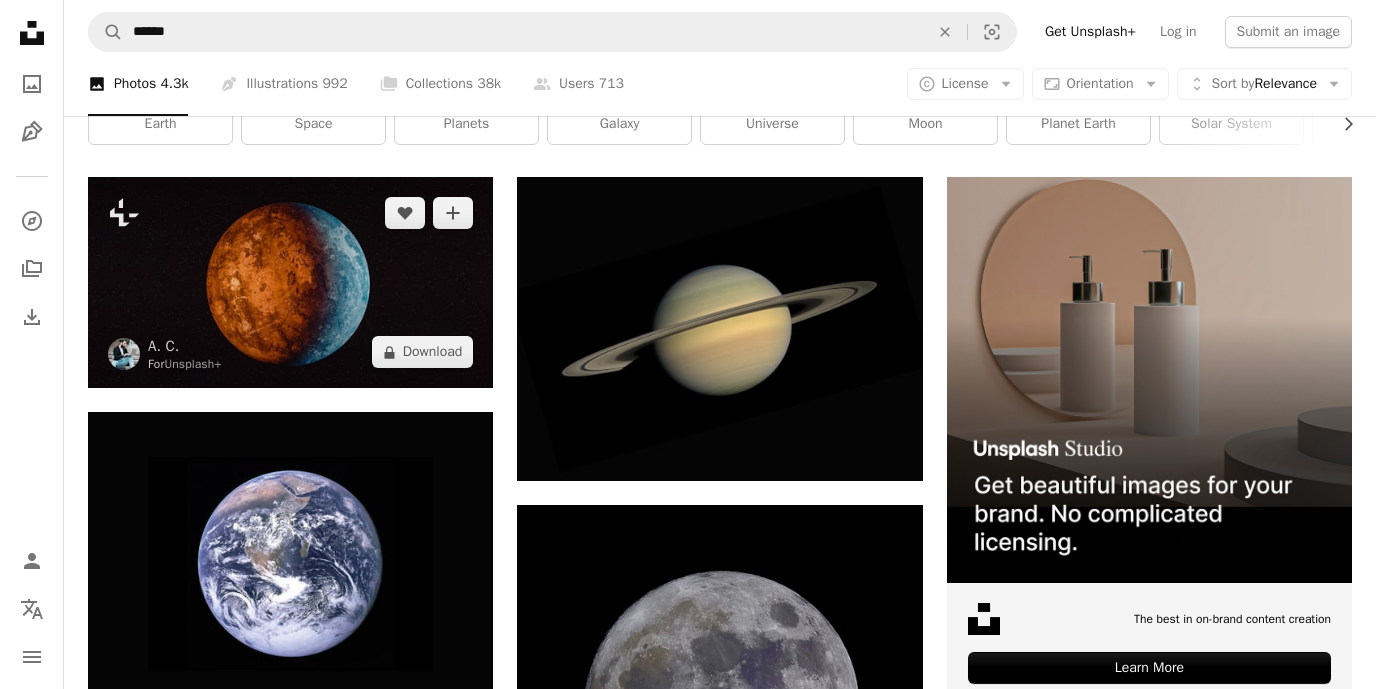 click at bounding box center (290, 282) 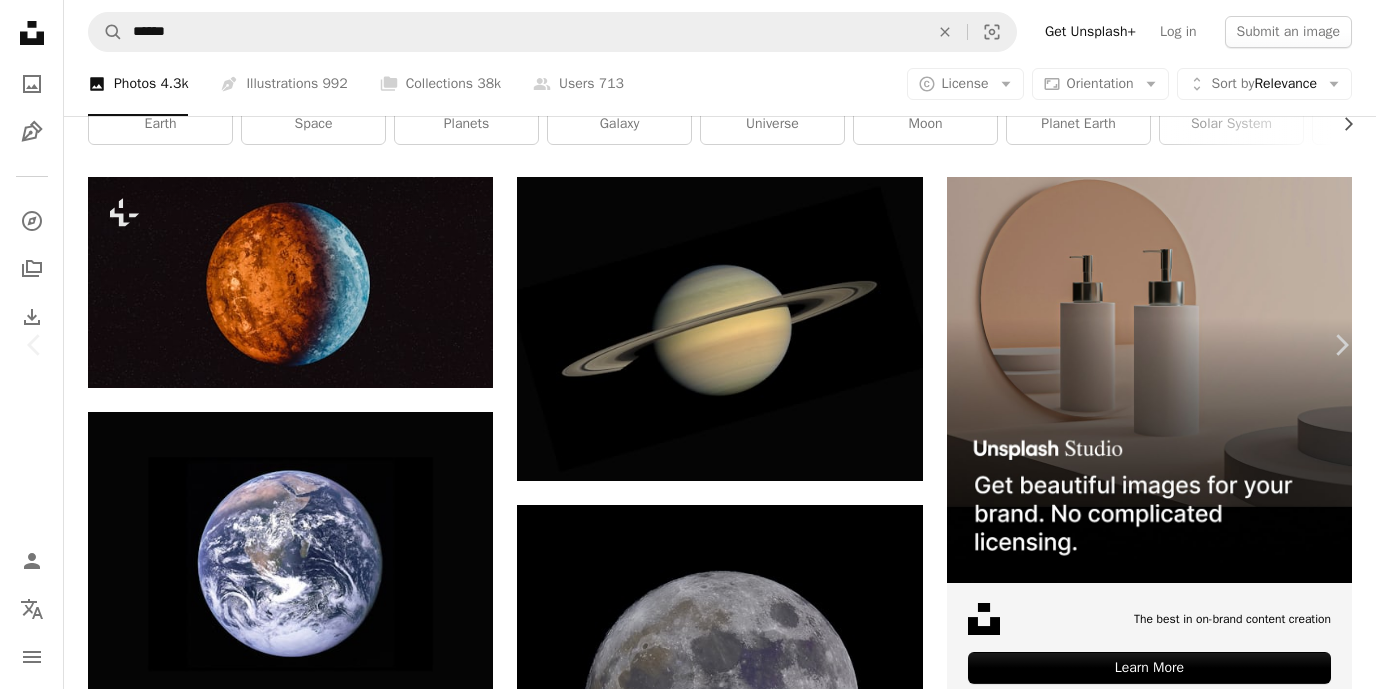 scroll, scrollTop: 0, scrollLeft: 0, axis: both 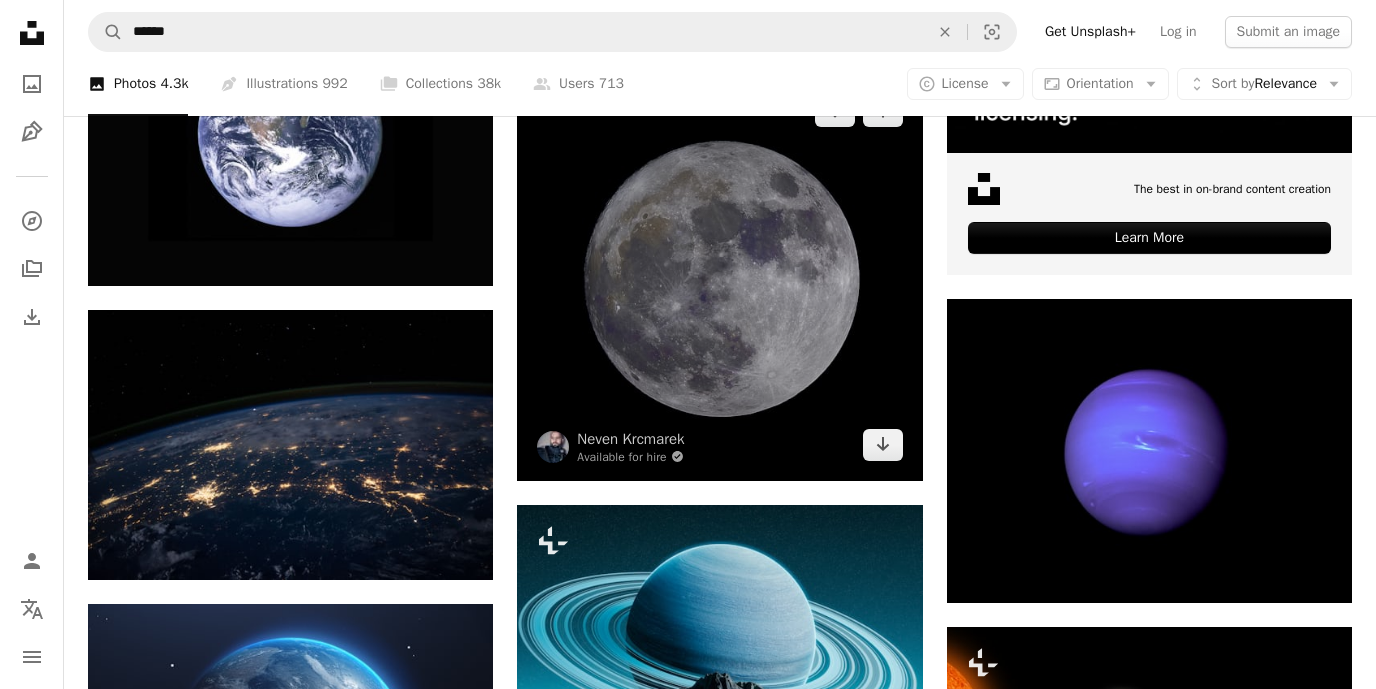click at bounding box center [719, 277] 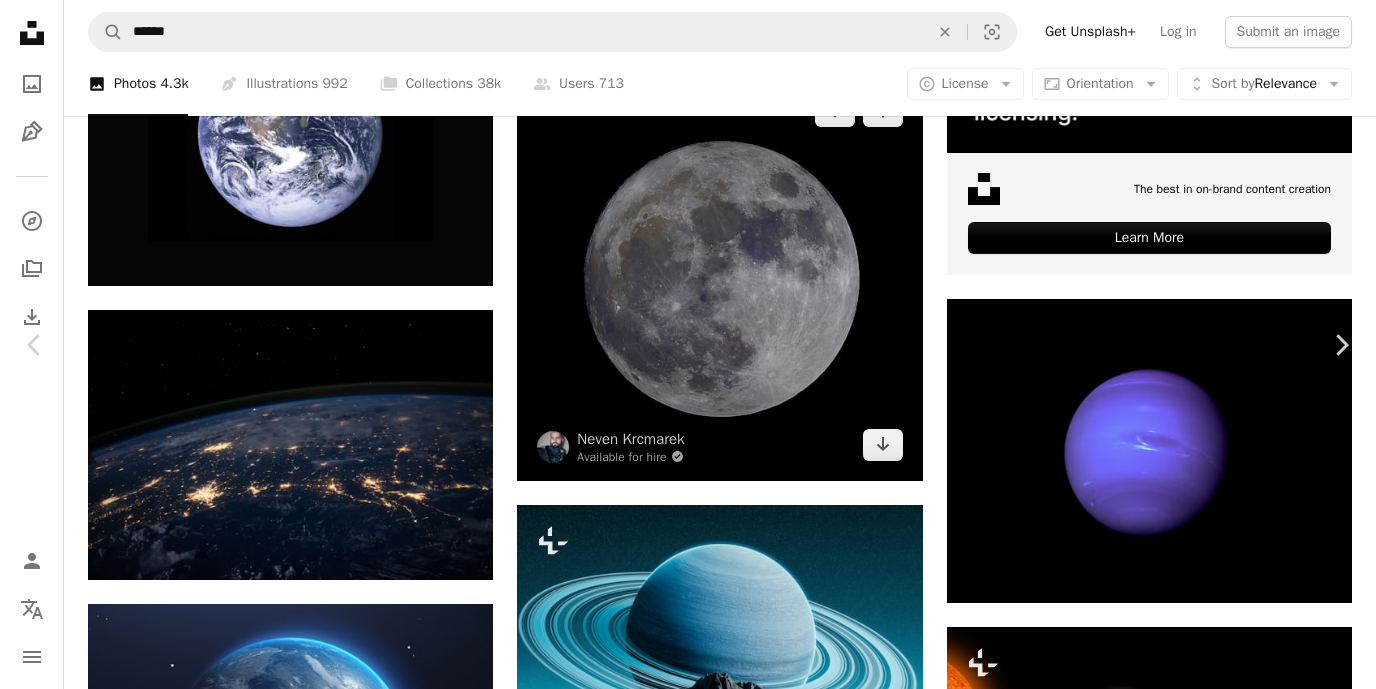 click at bounding box center (681, 3904) 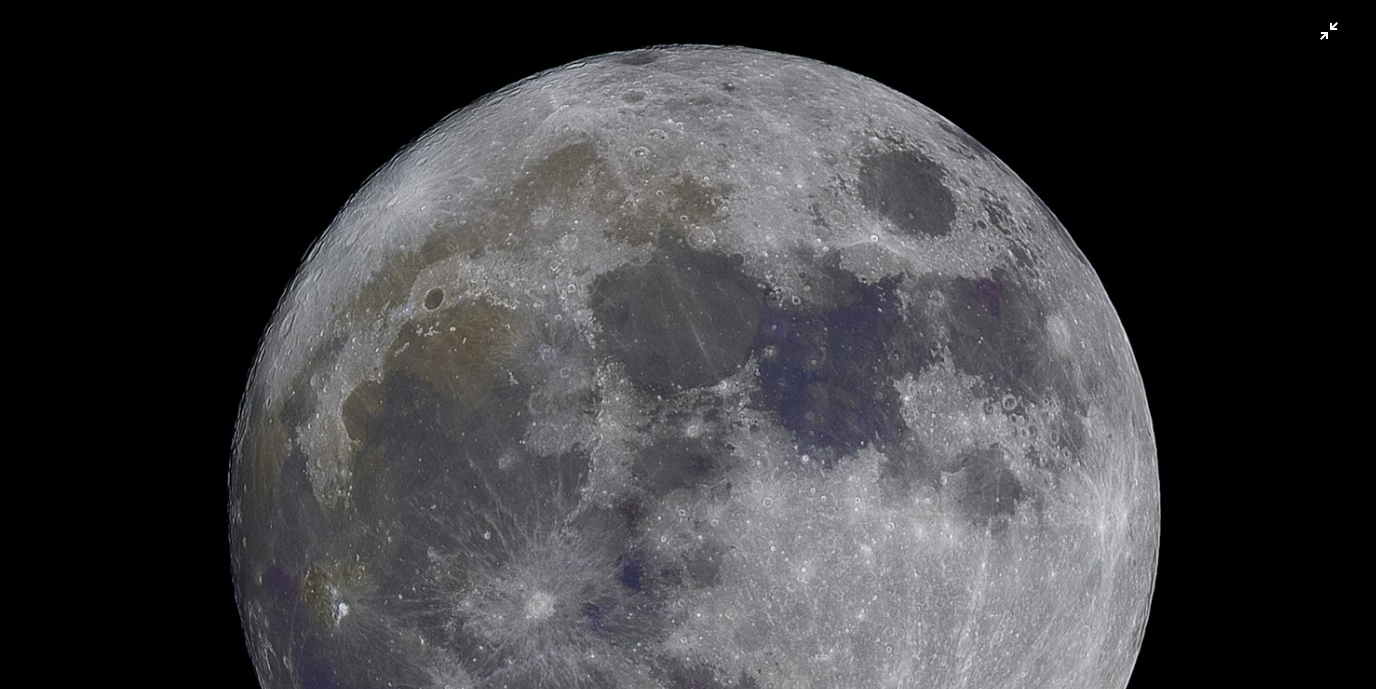 scroll, scrollTop: 0, scrollLeft: 0, axis: both 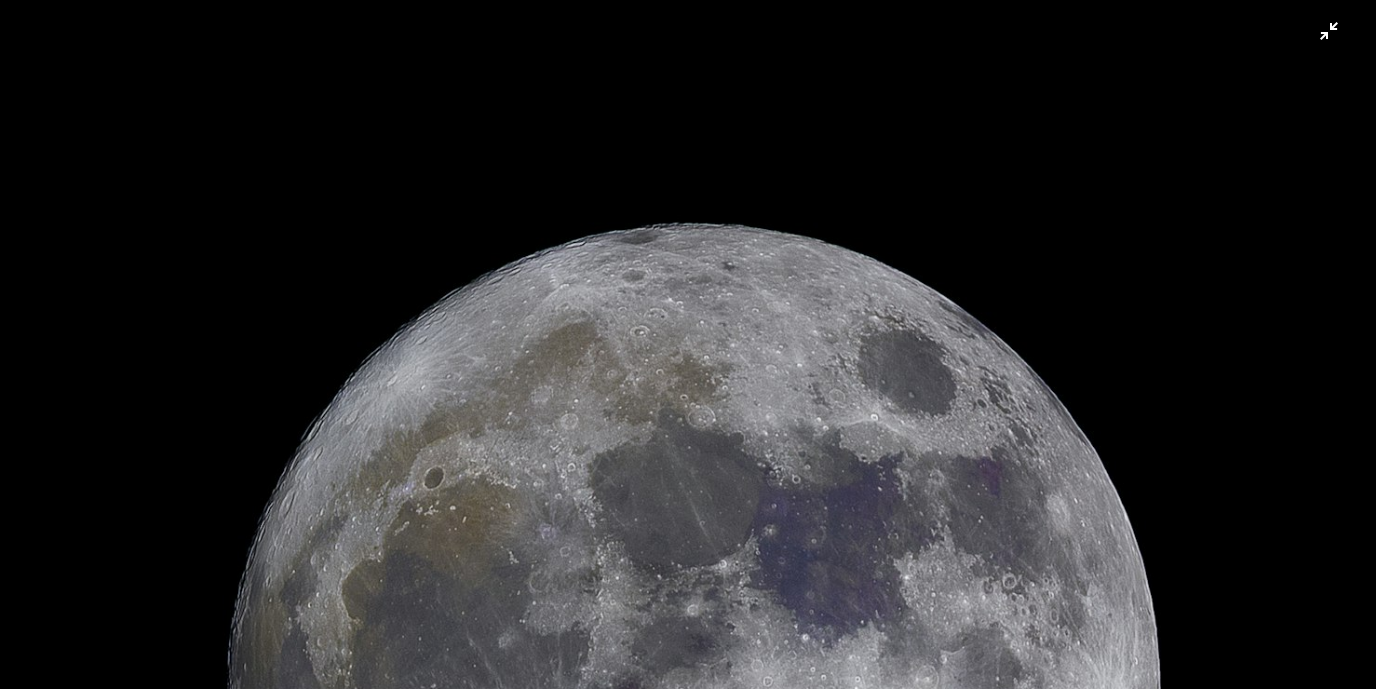 click at bounding box center (688, 688) 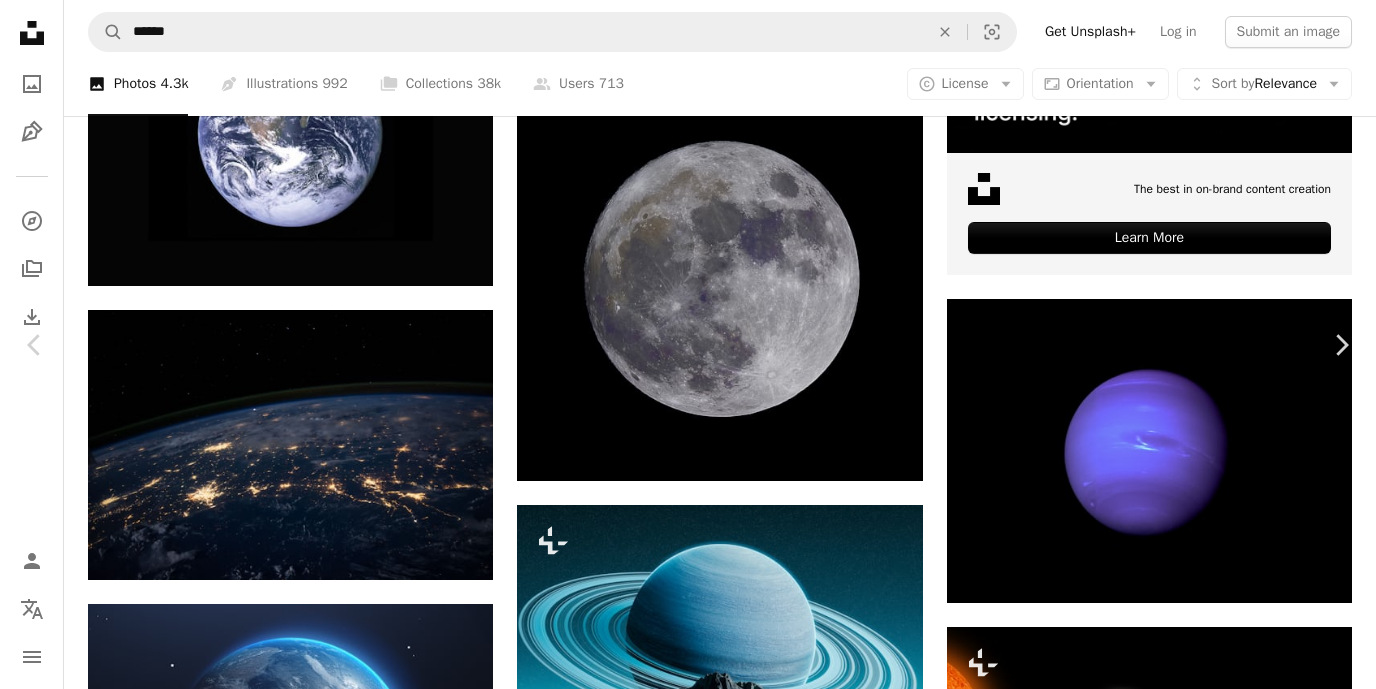 click 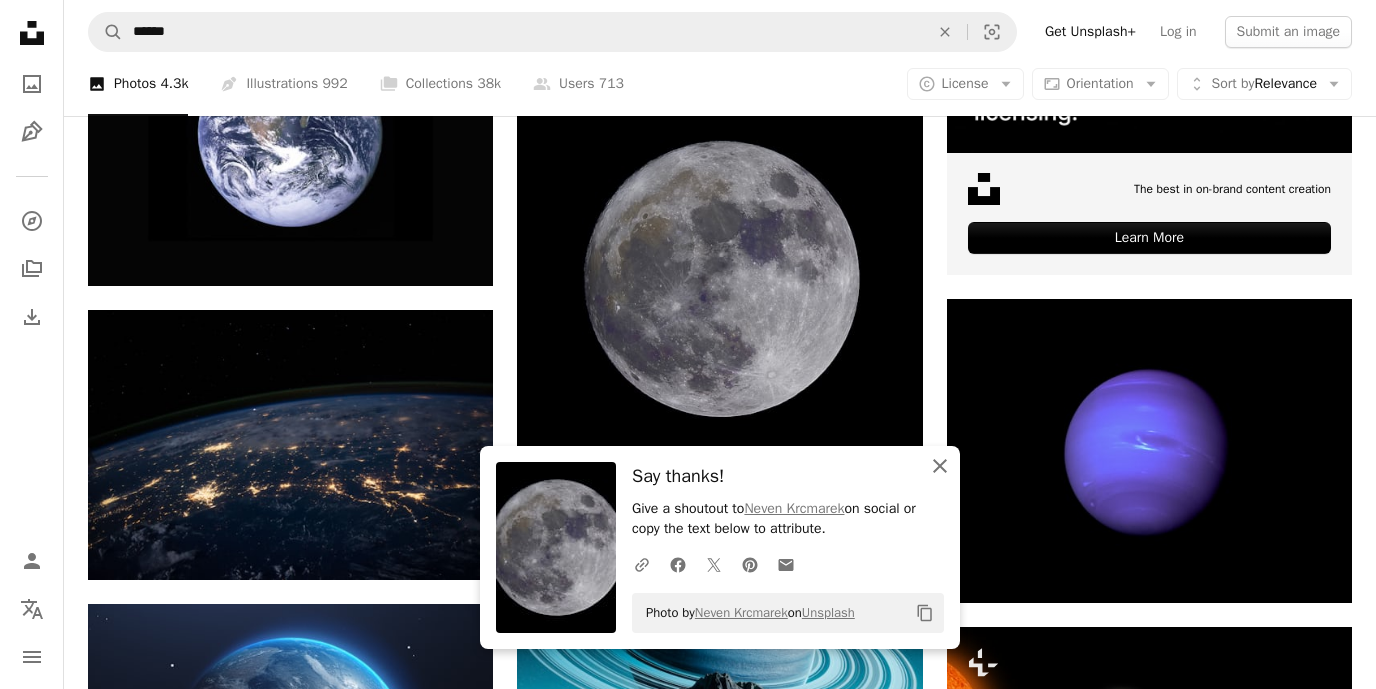 click on "An X shape" 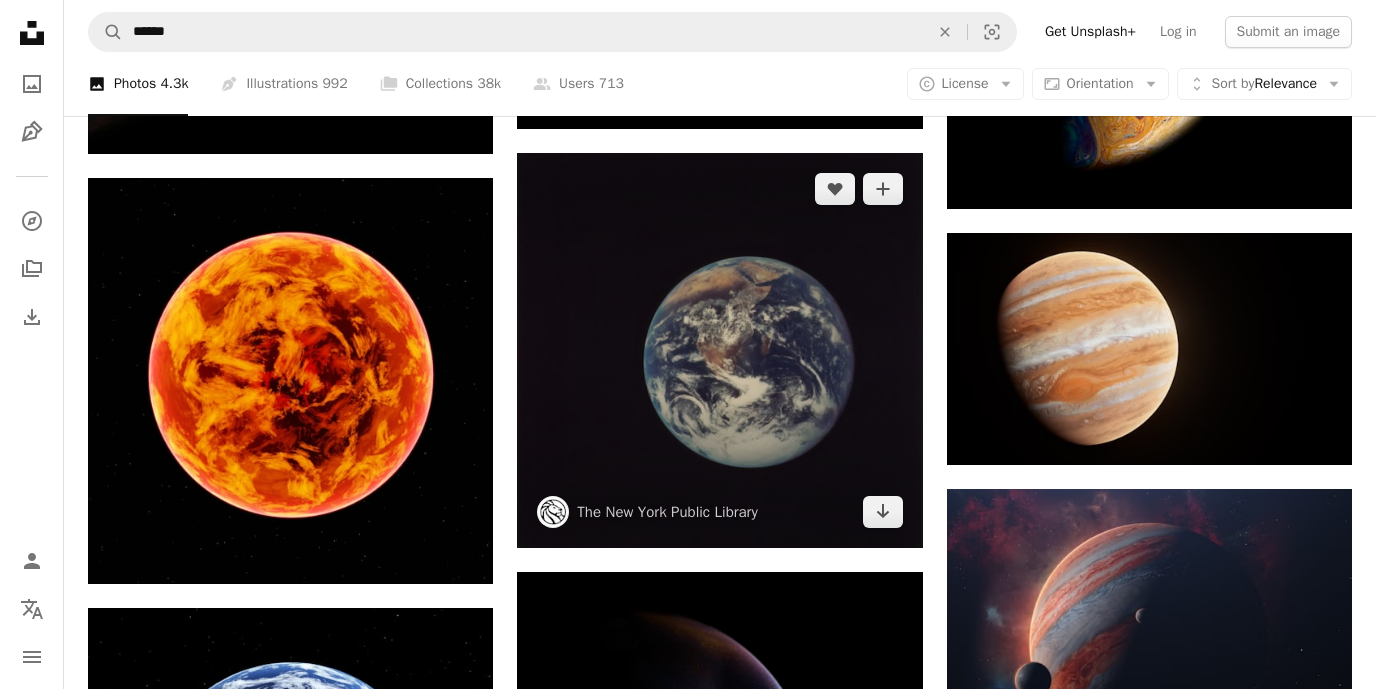 scroll, scrollTop: 1935, scrollLeft: 0, axis: vertical 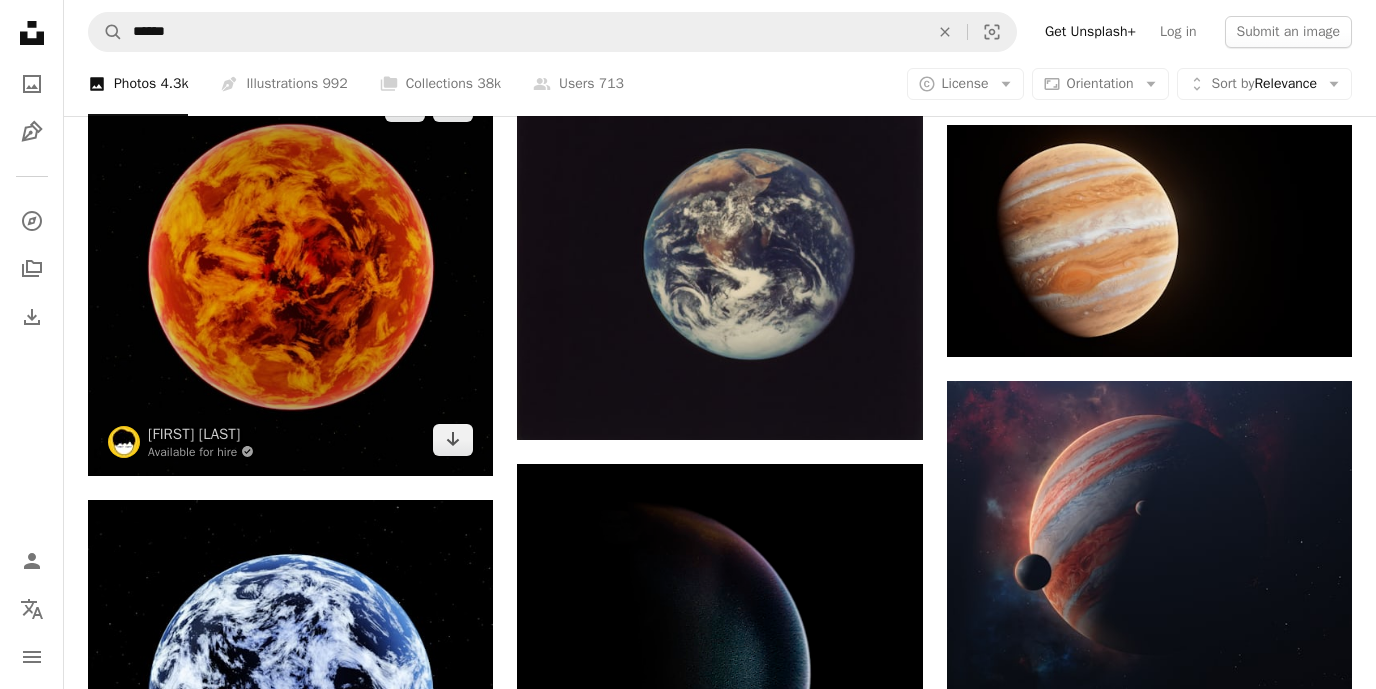 click at bounding box center (290, 272) 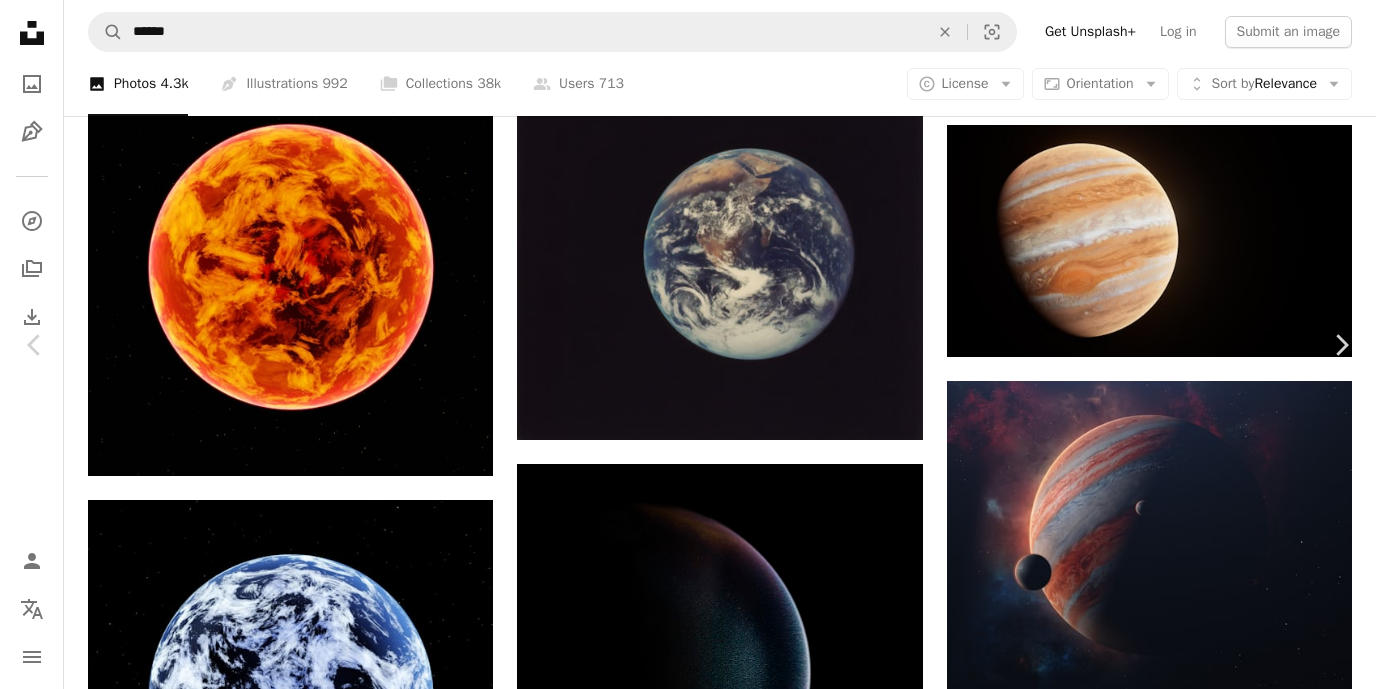 click on "Chevron down" 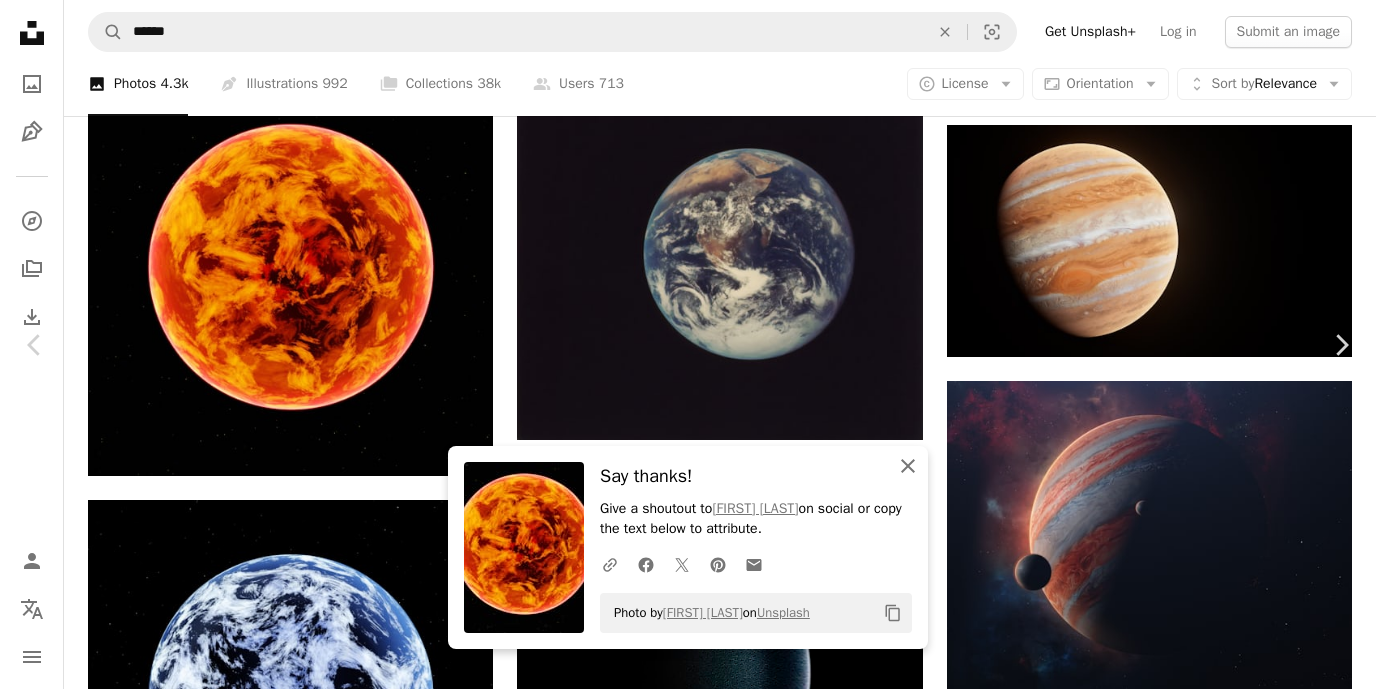 click on "An X shape" 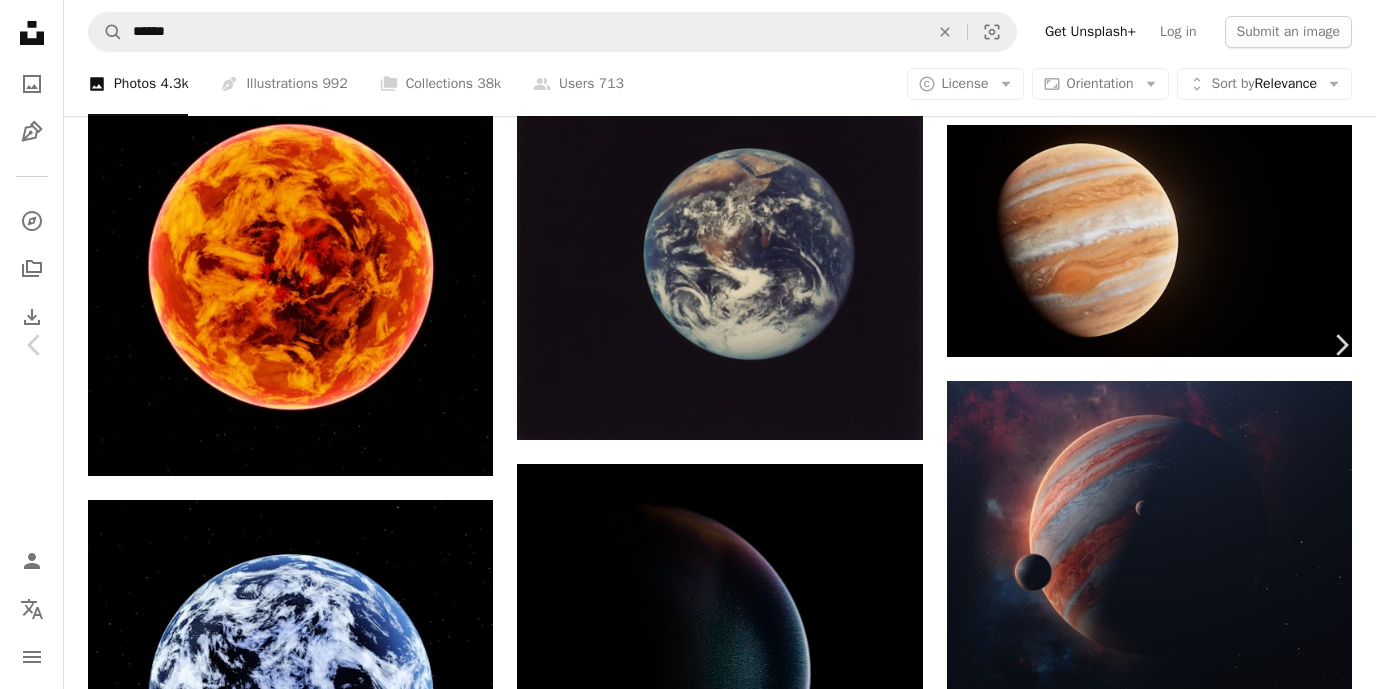click on "An X shape" at bounding box center [20, 20] 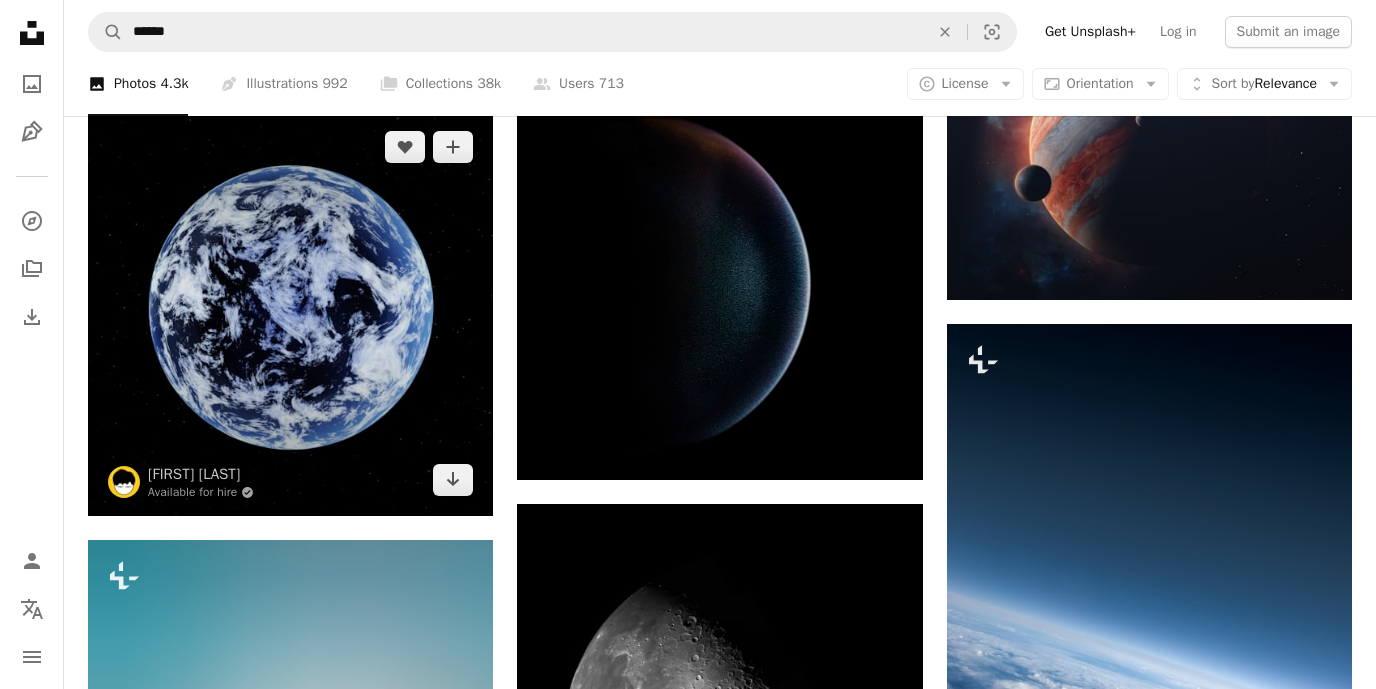 scroll, scrollTop: 2472, scrollLeft: 0, axis: vertical 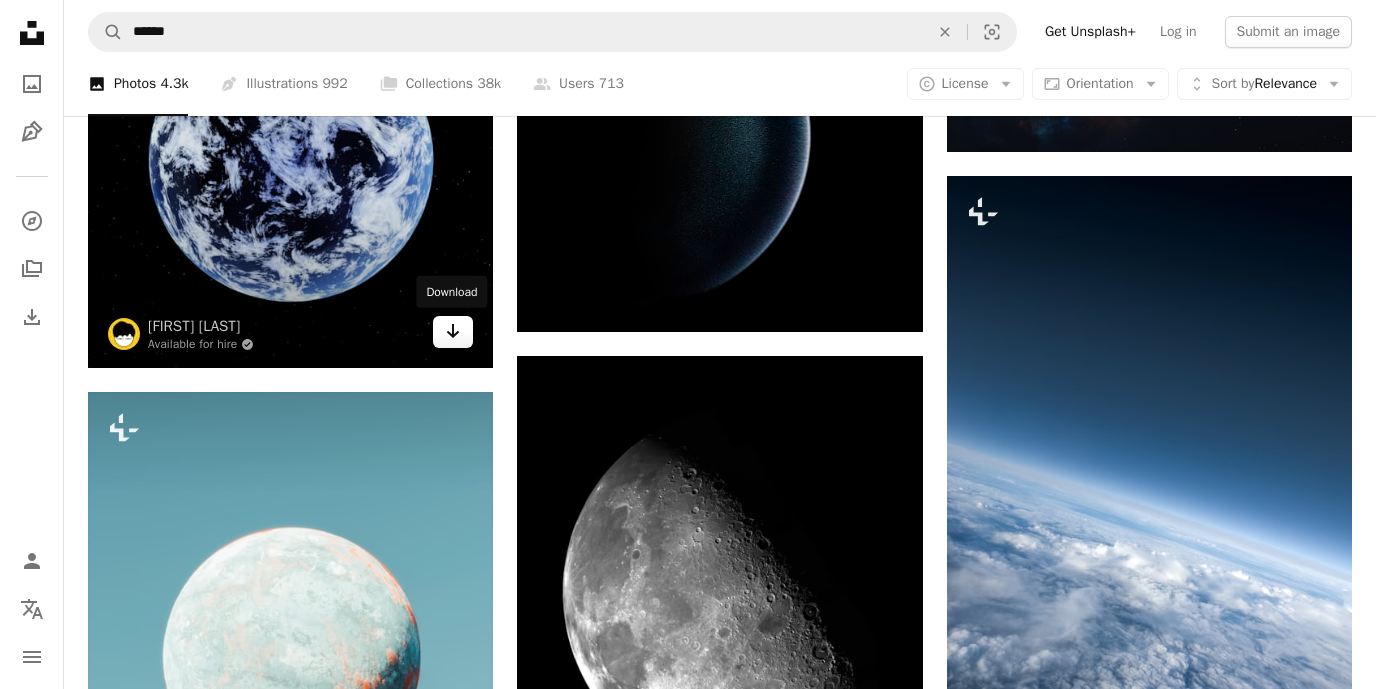 click on "Arrow pointing down" 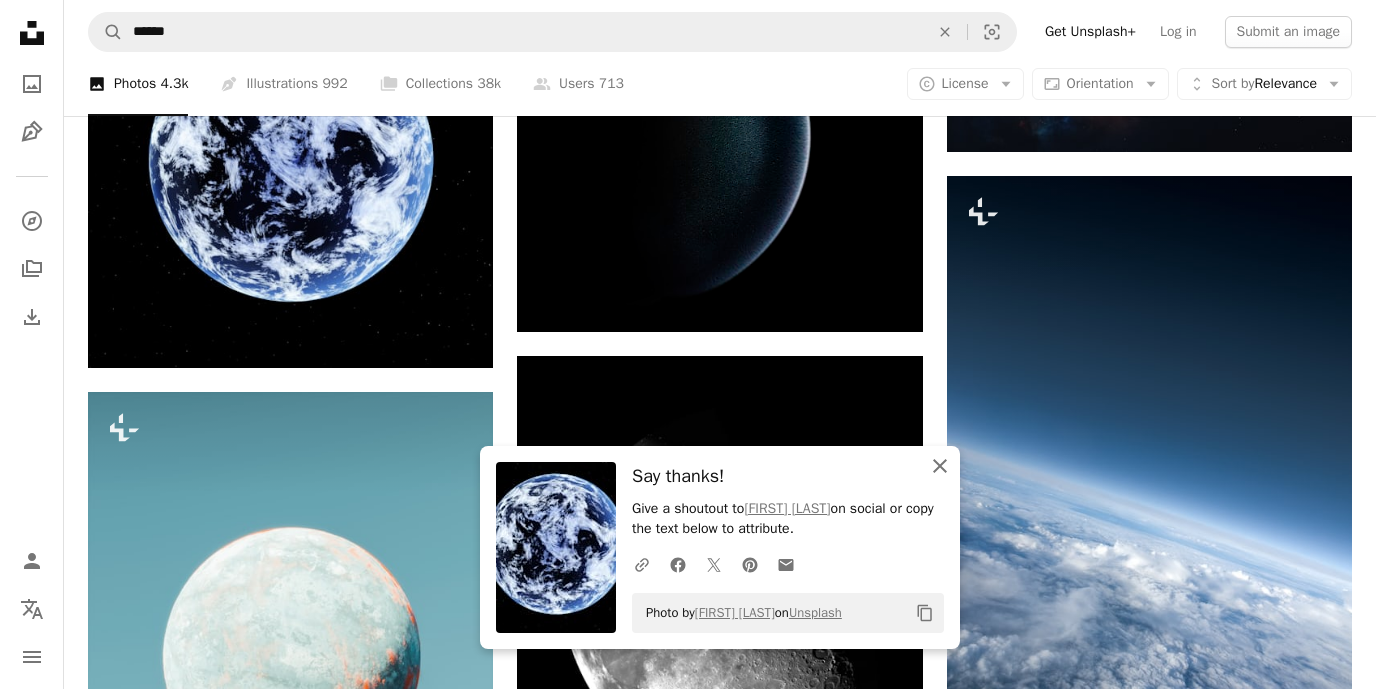 click 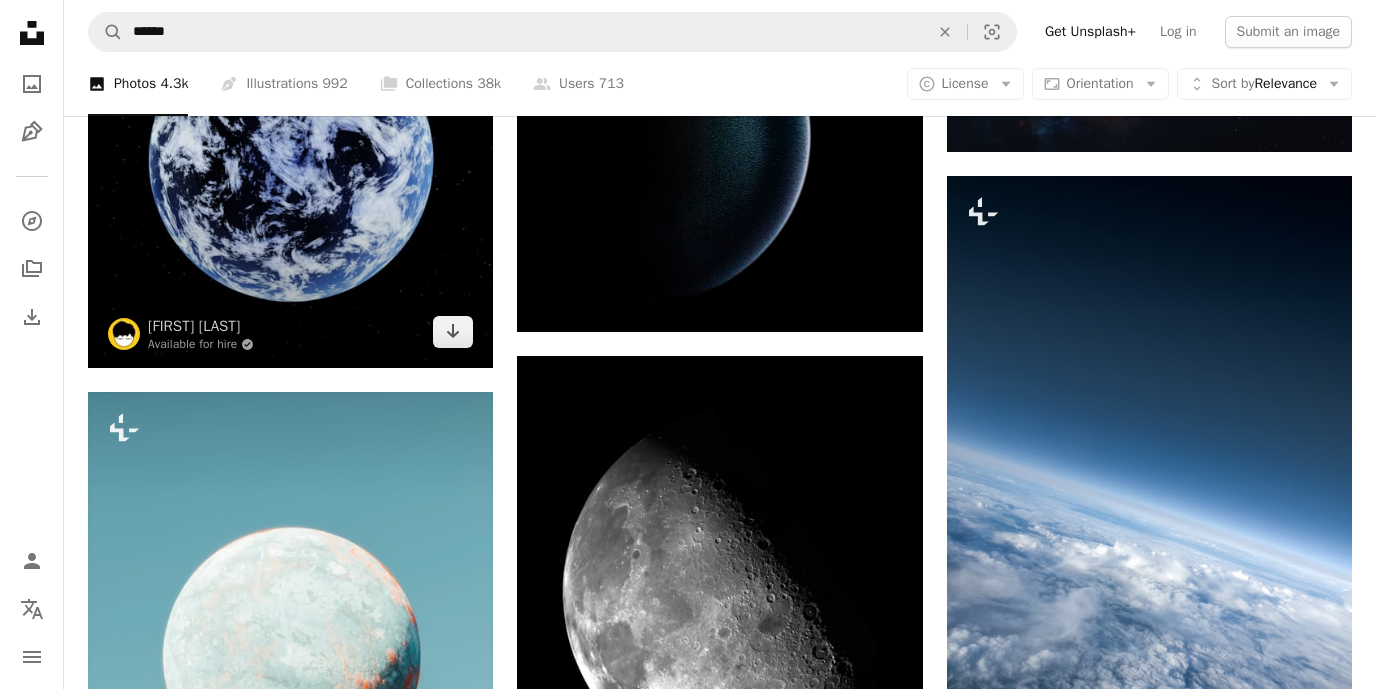 click at bounding box center (290, 165) 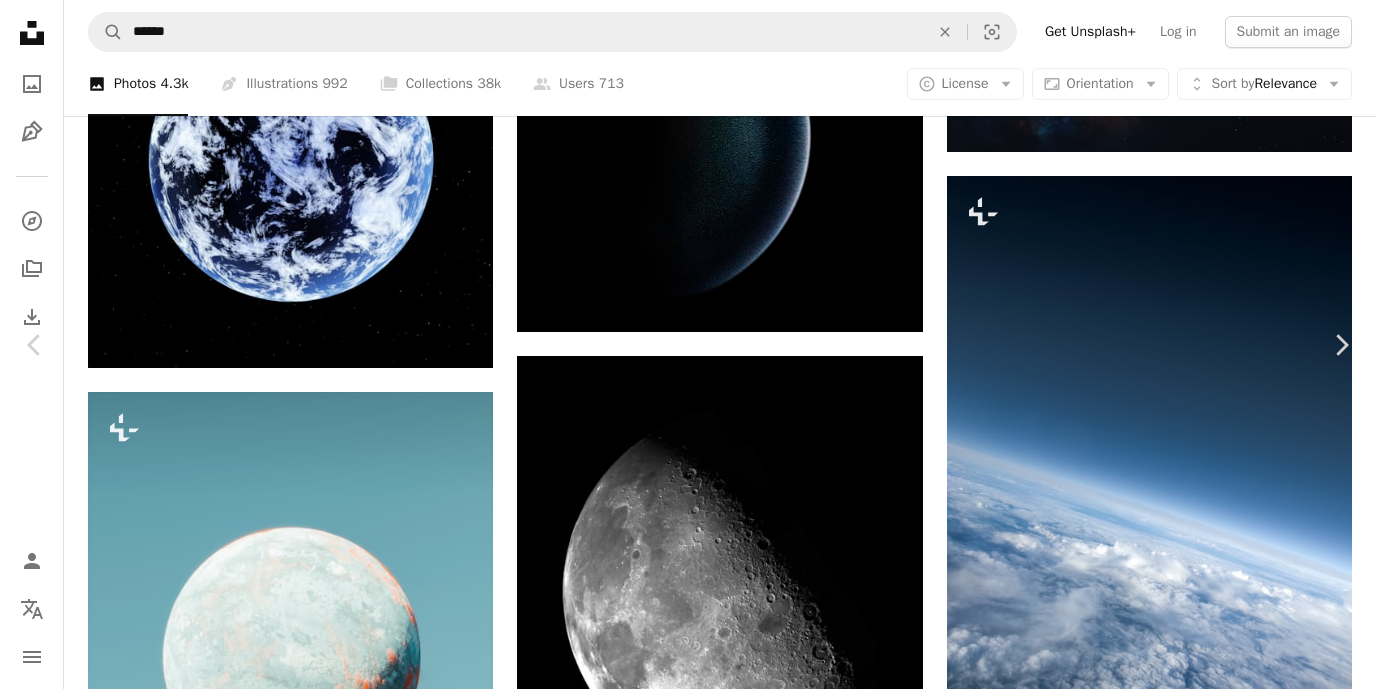 click on "Chevron down" 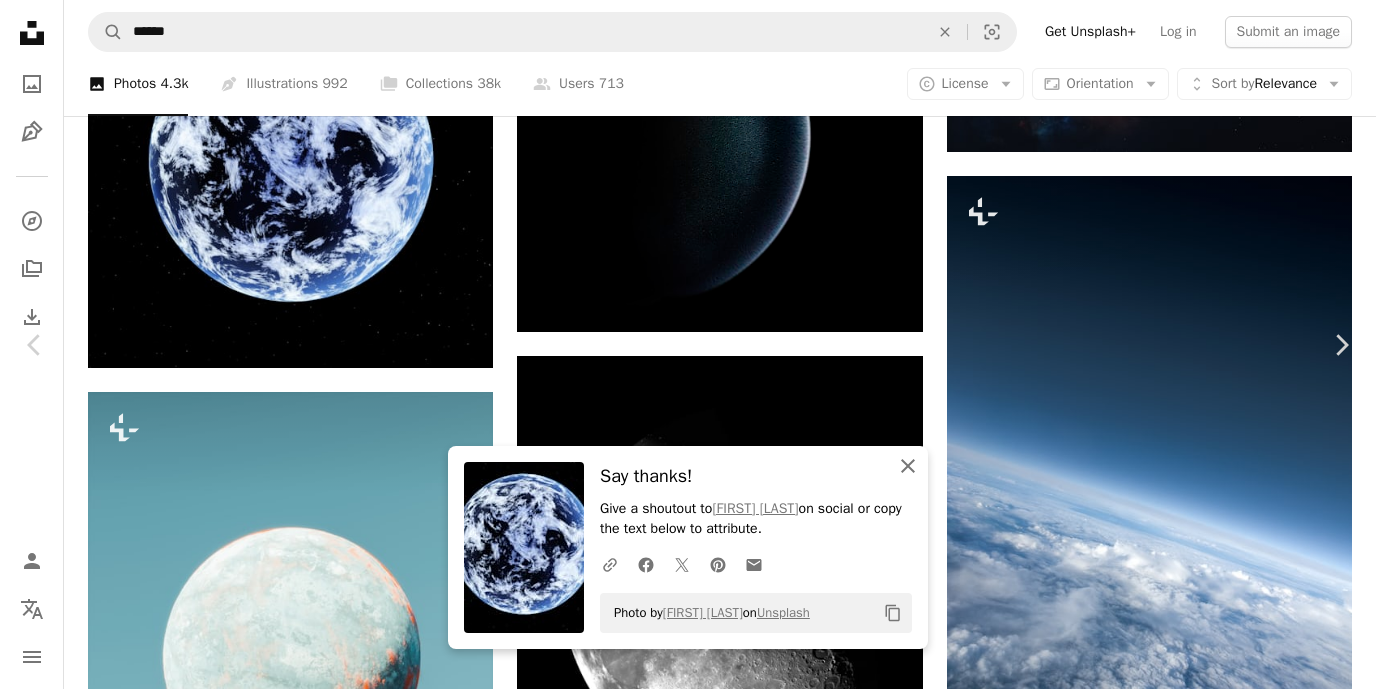 click 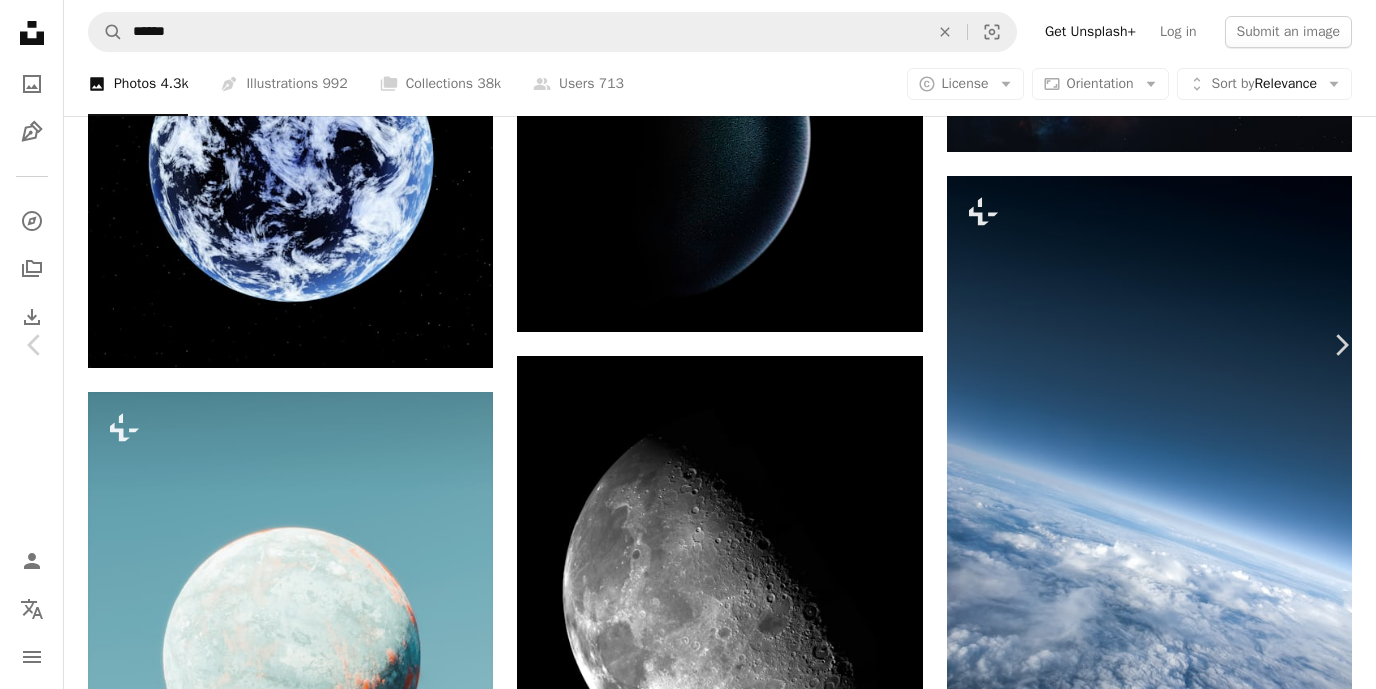 click on "An X shape" at bounding box center (20, 20) 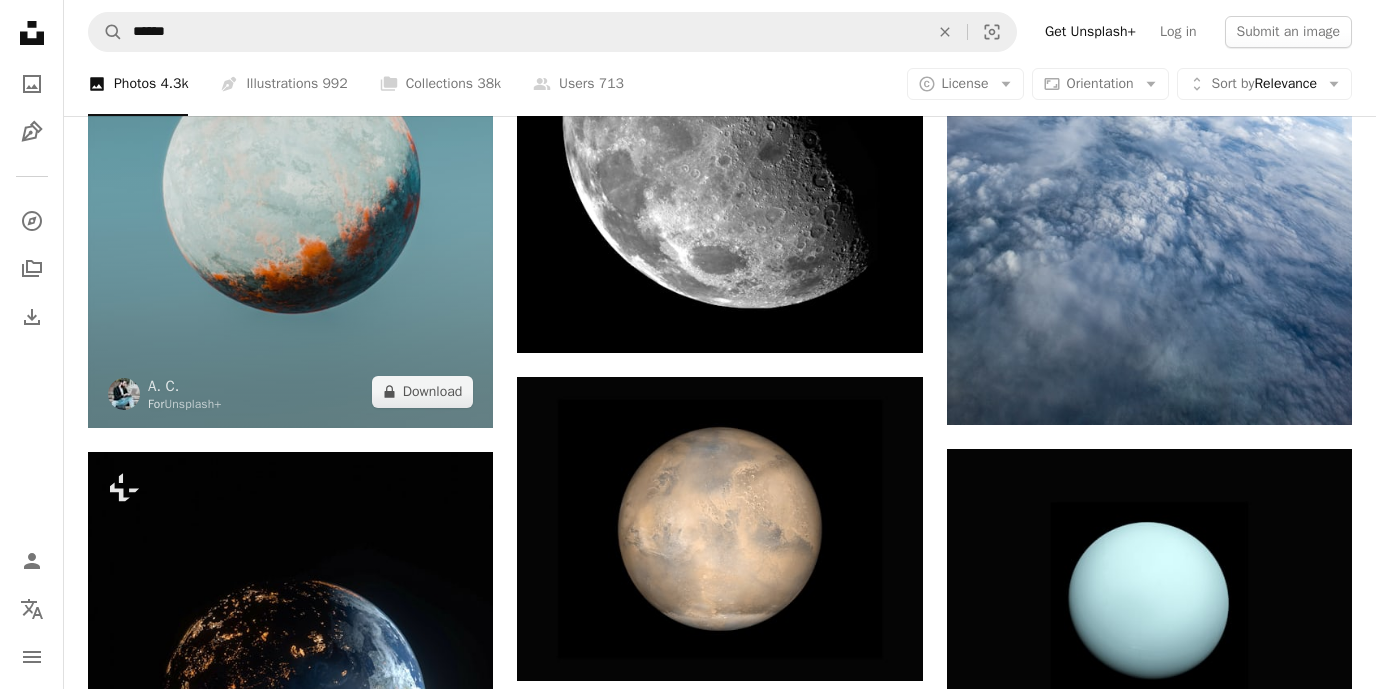 scroll, scrollTop: 2902, scrollLeft: 0, axis: vertical 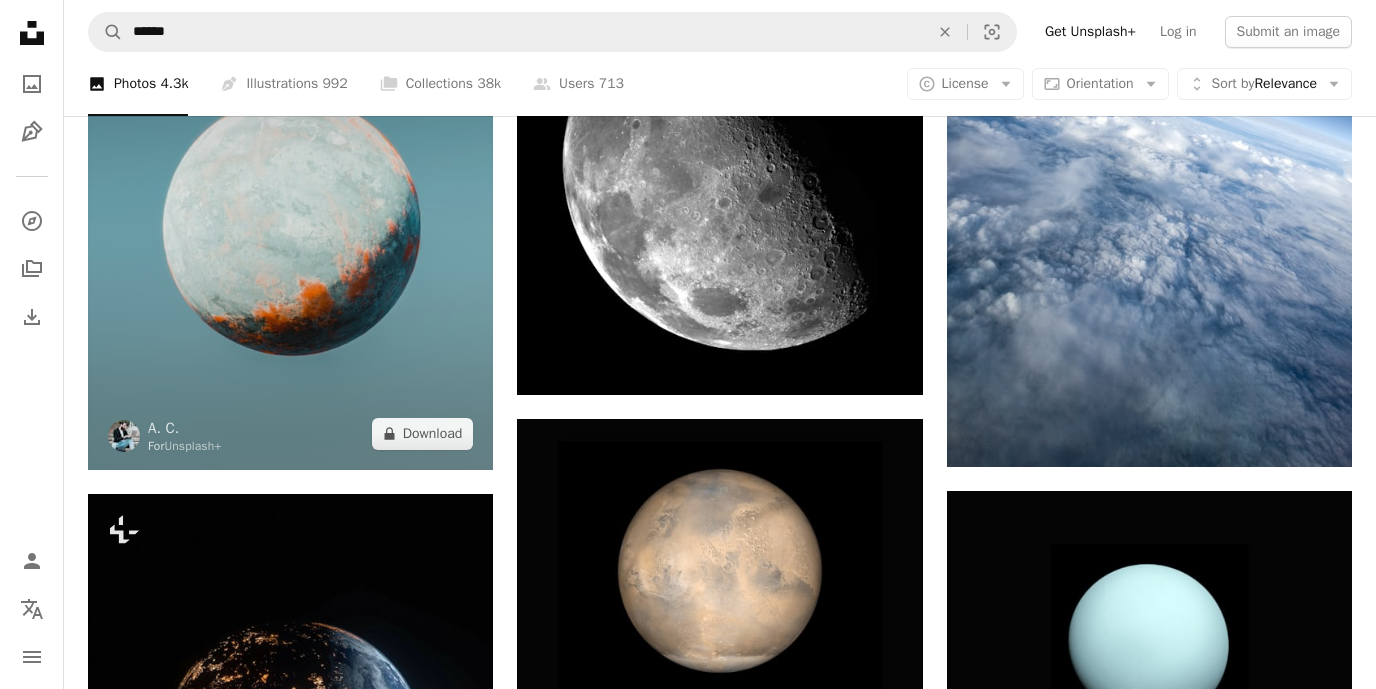 click at bounding box center [290, 215] 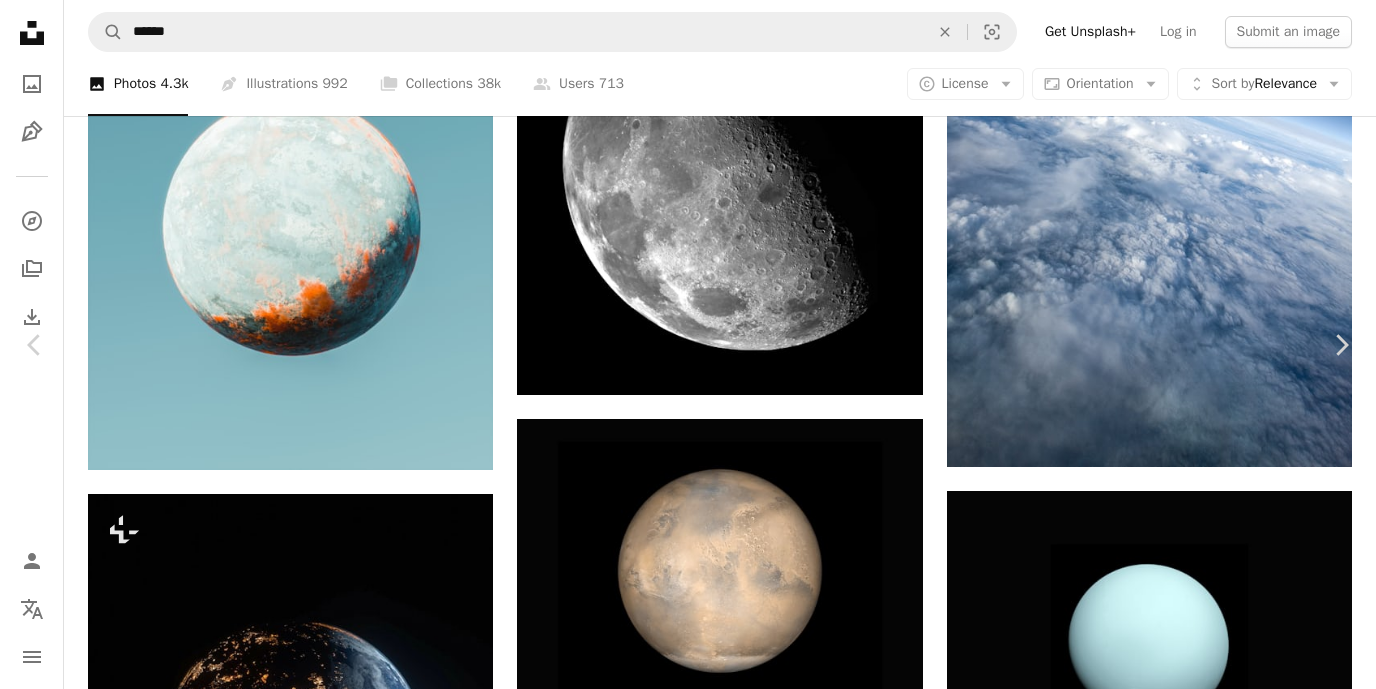 click at bounding box center [681, 4785] 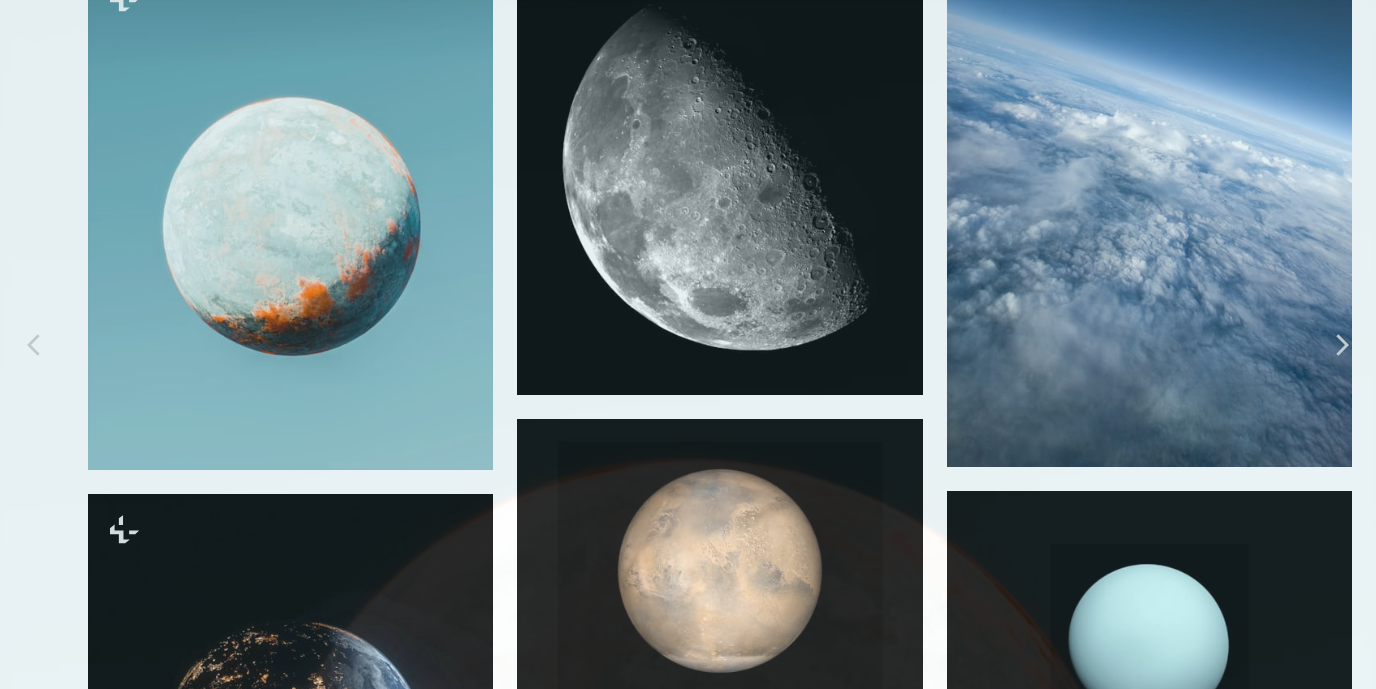 scroll, scrollTop: 518, scrollLeft: 0, axis: vertical 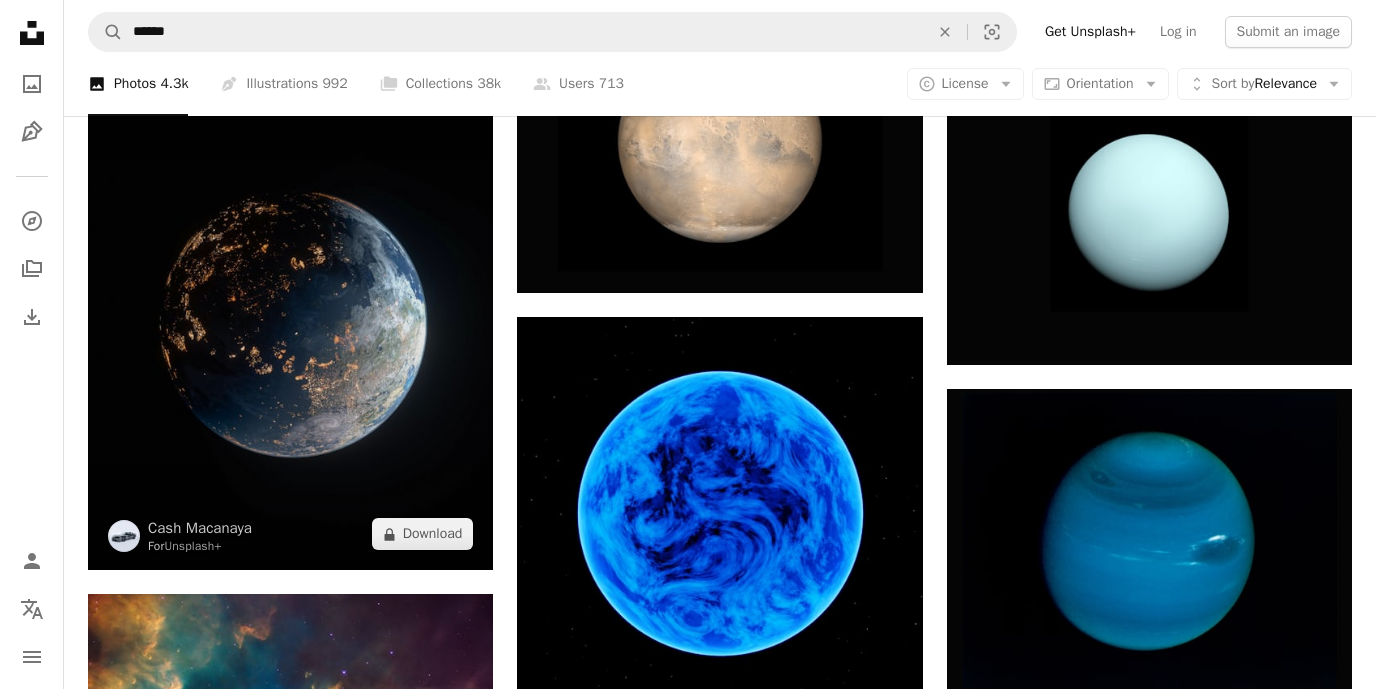 click at bounding box center [290, 317] 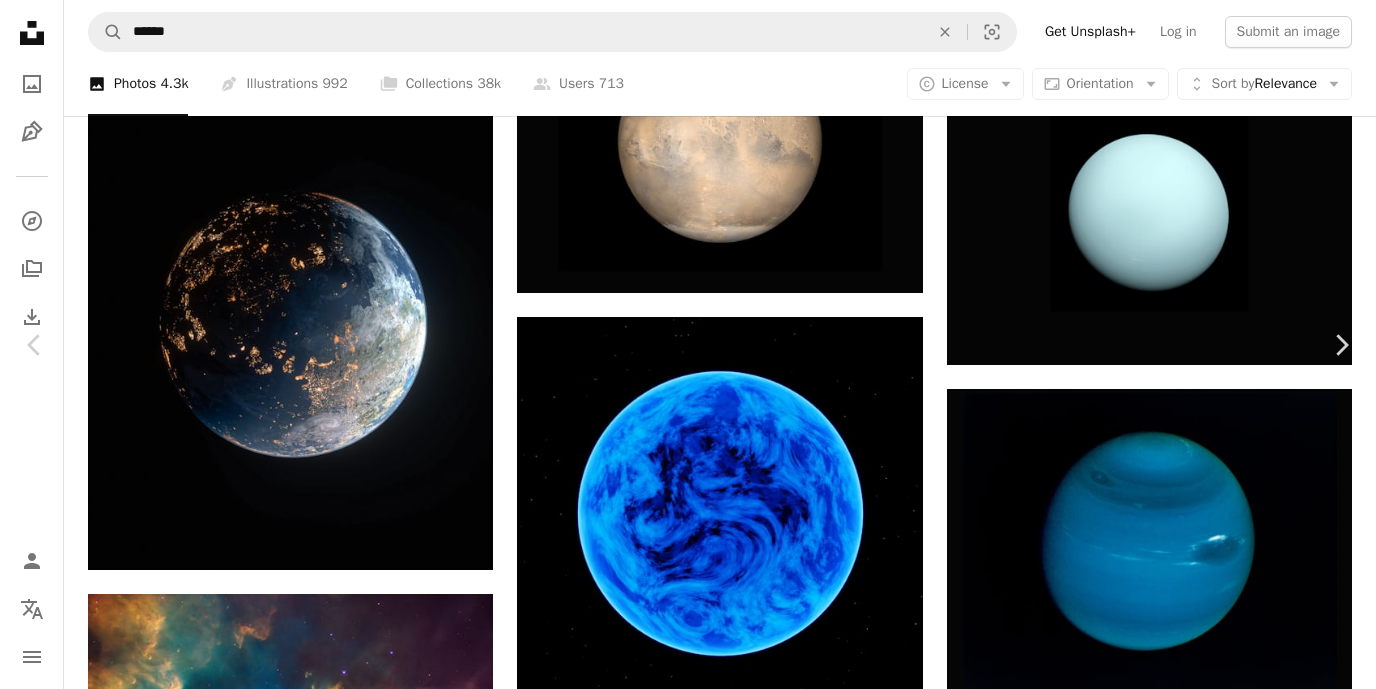 click at bounding box center [681, 4355] 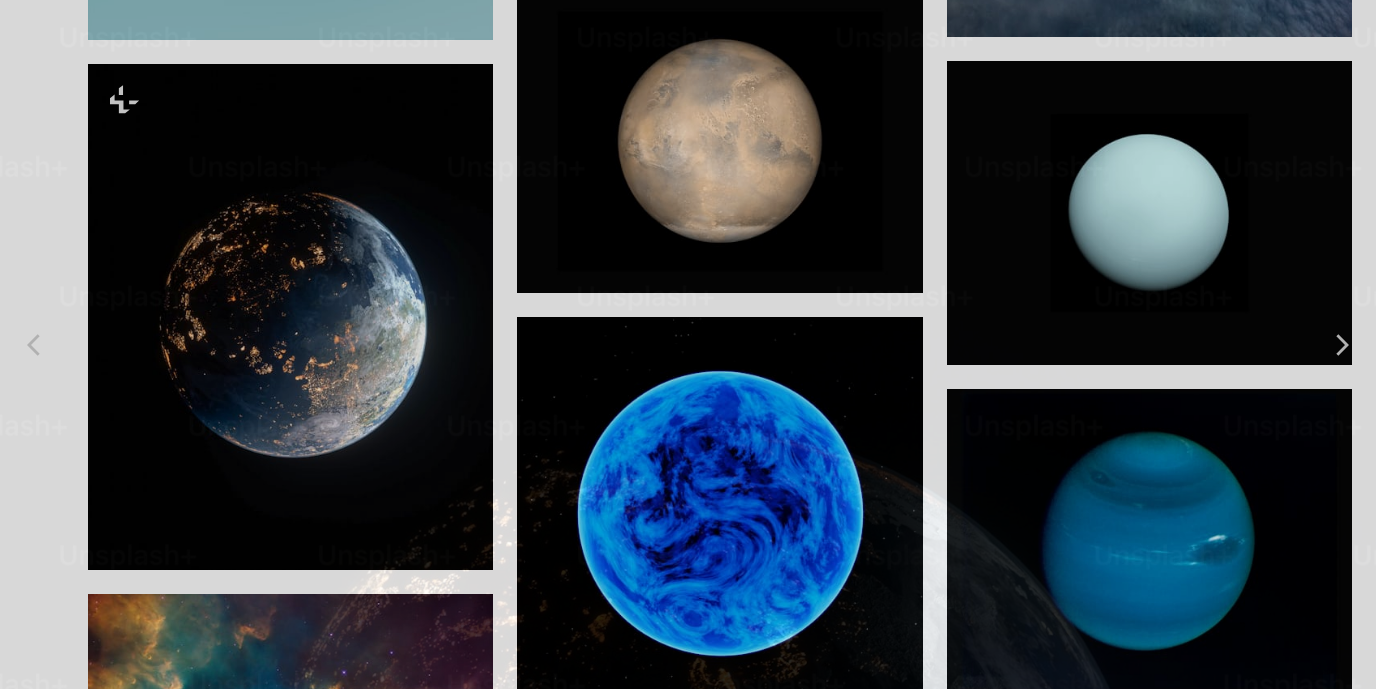 scroll, scrollTop: 516, scrollLeft: 0, axis: vertical 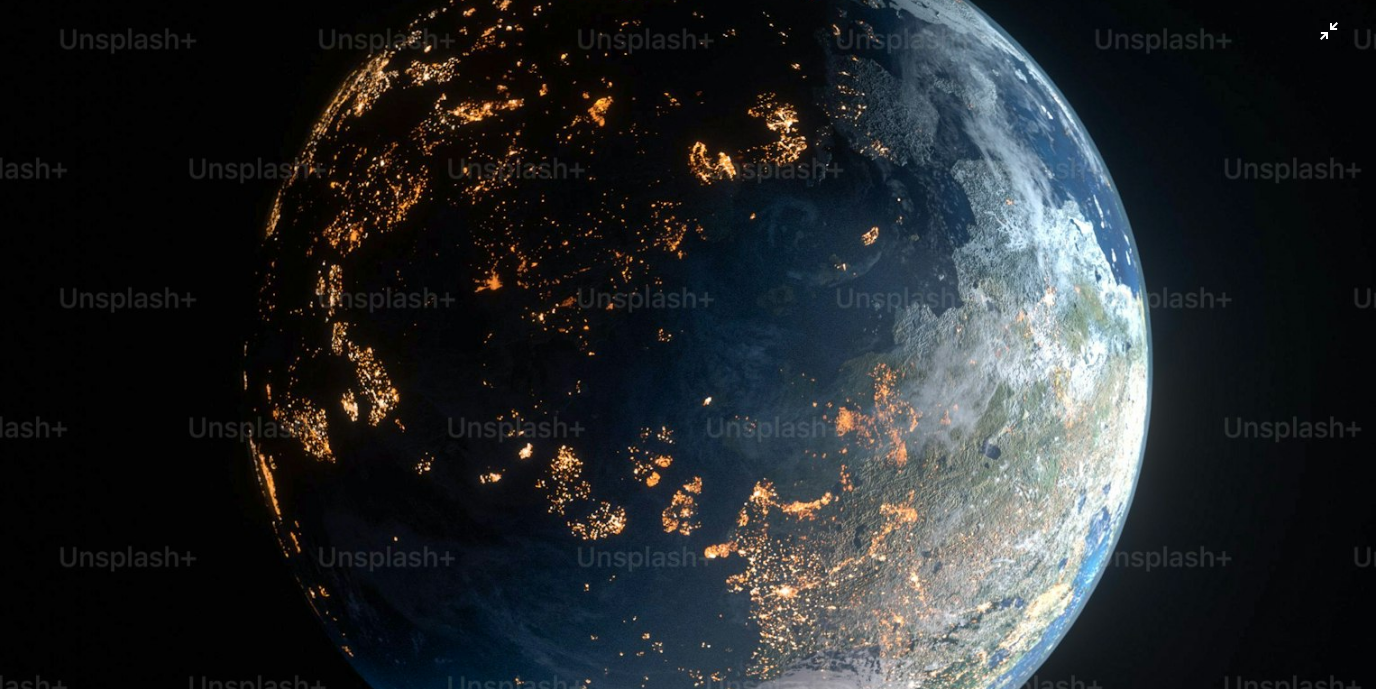 click at bounding box center (688, 344) 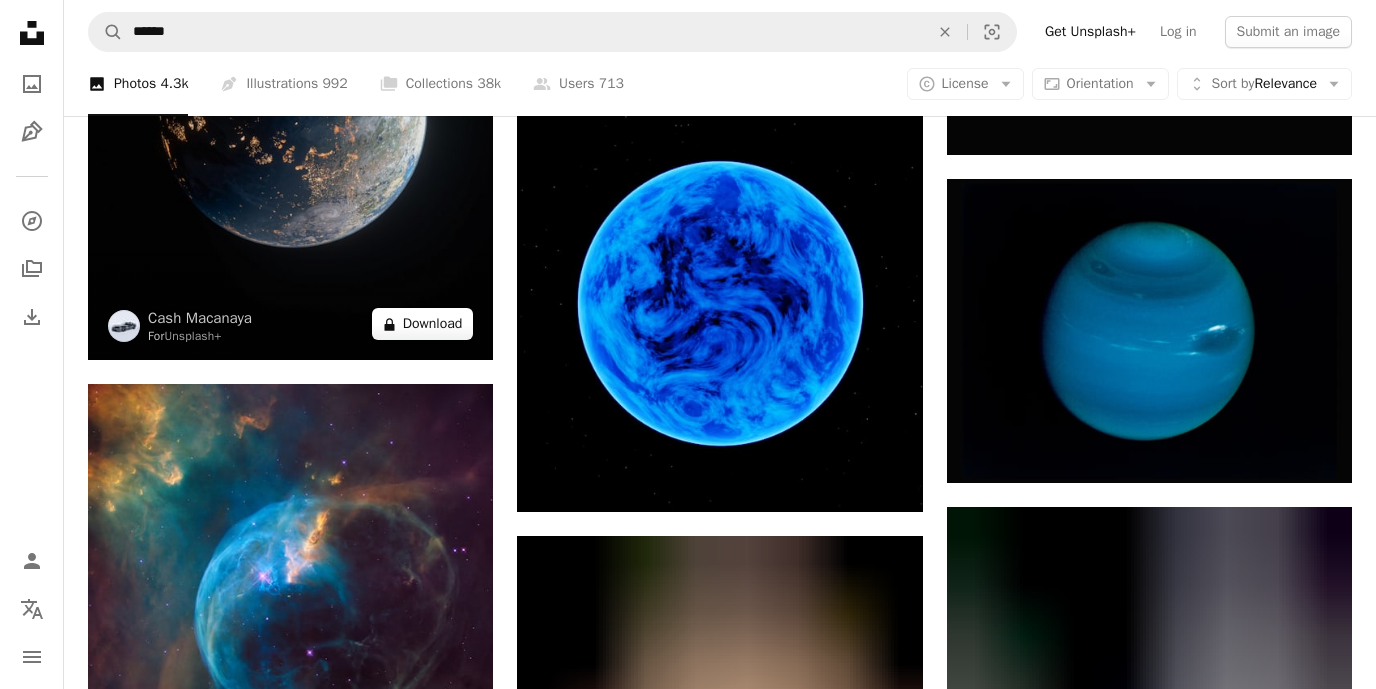 scroll, scrollTop: 3547, scrollLeft: 0, axis: vertical 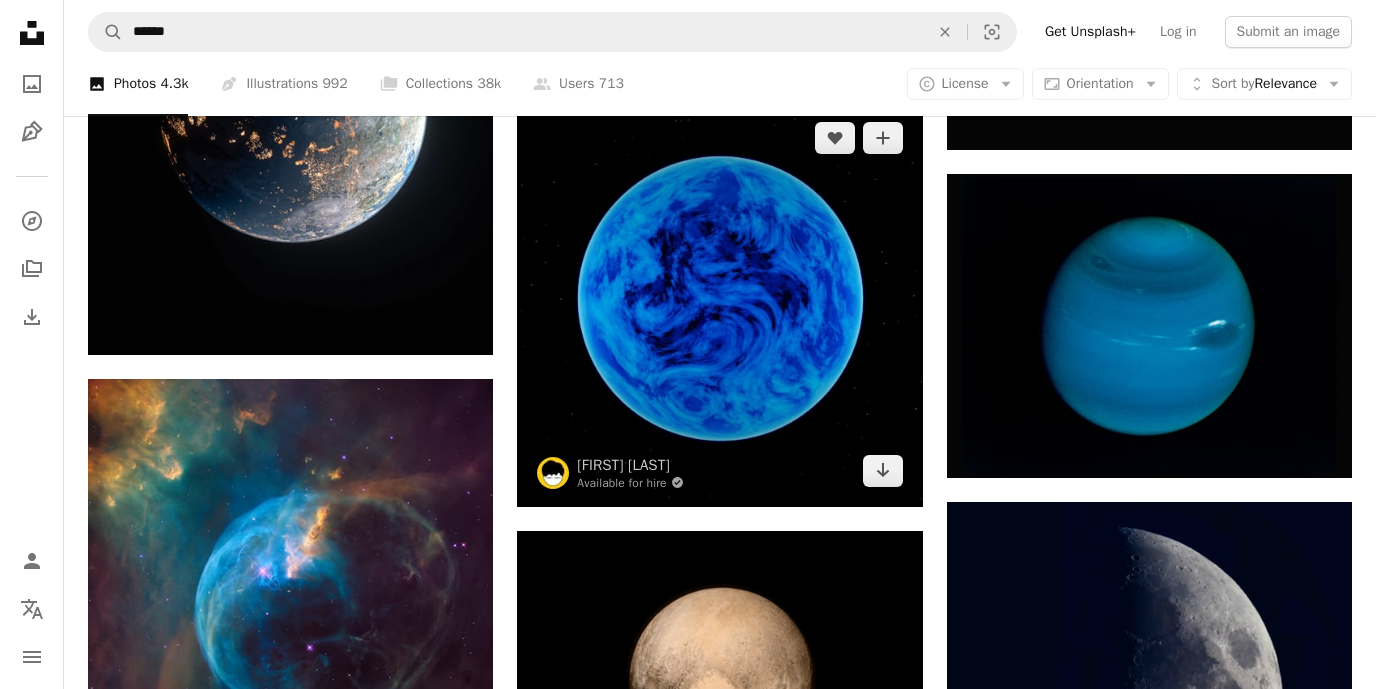 click at bounding box center (719, 304) 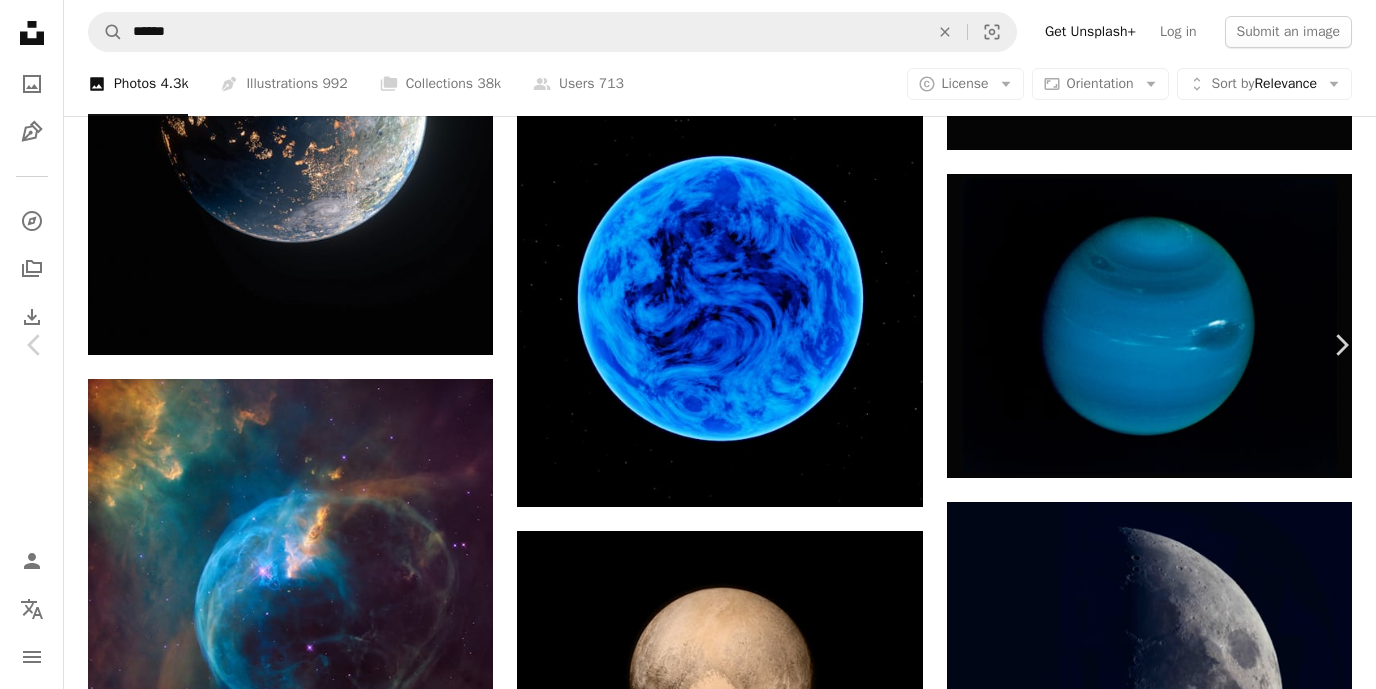 click on "Chevron down" 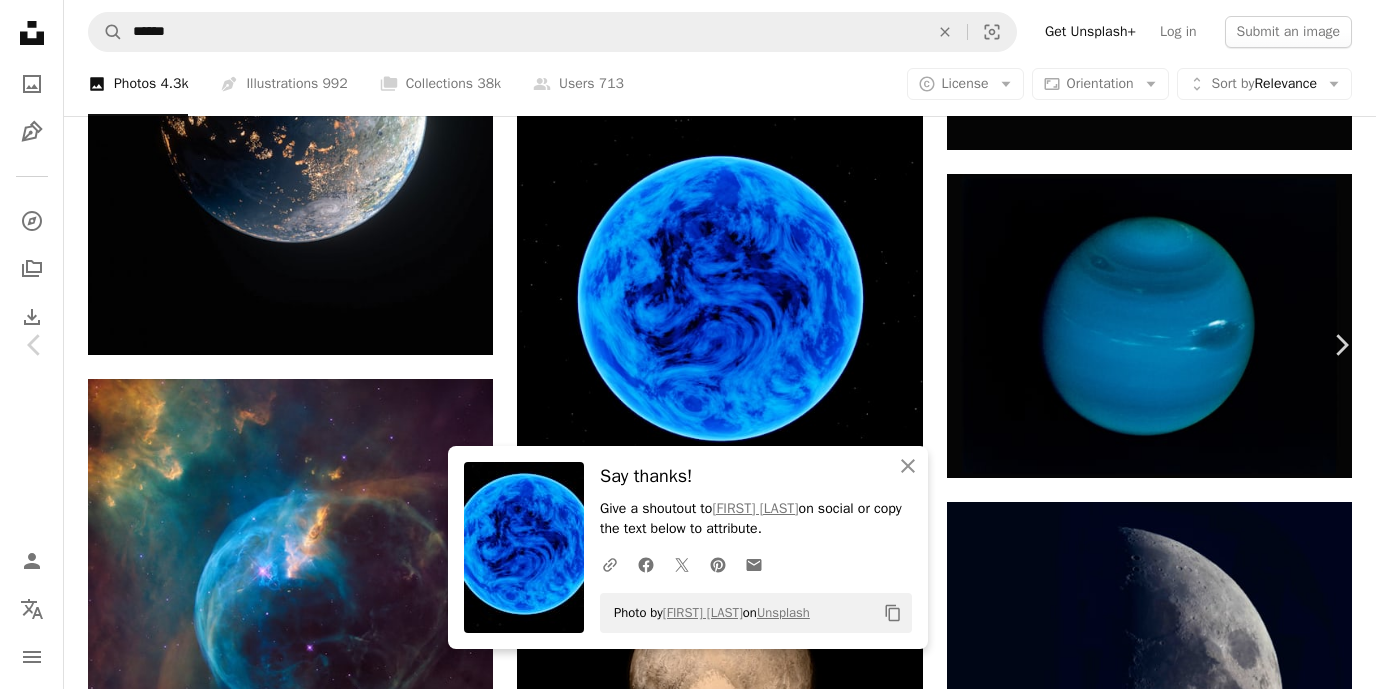 click at bounding box center (681, 4140) 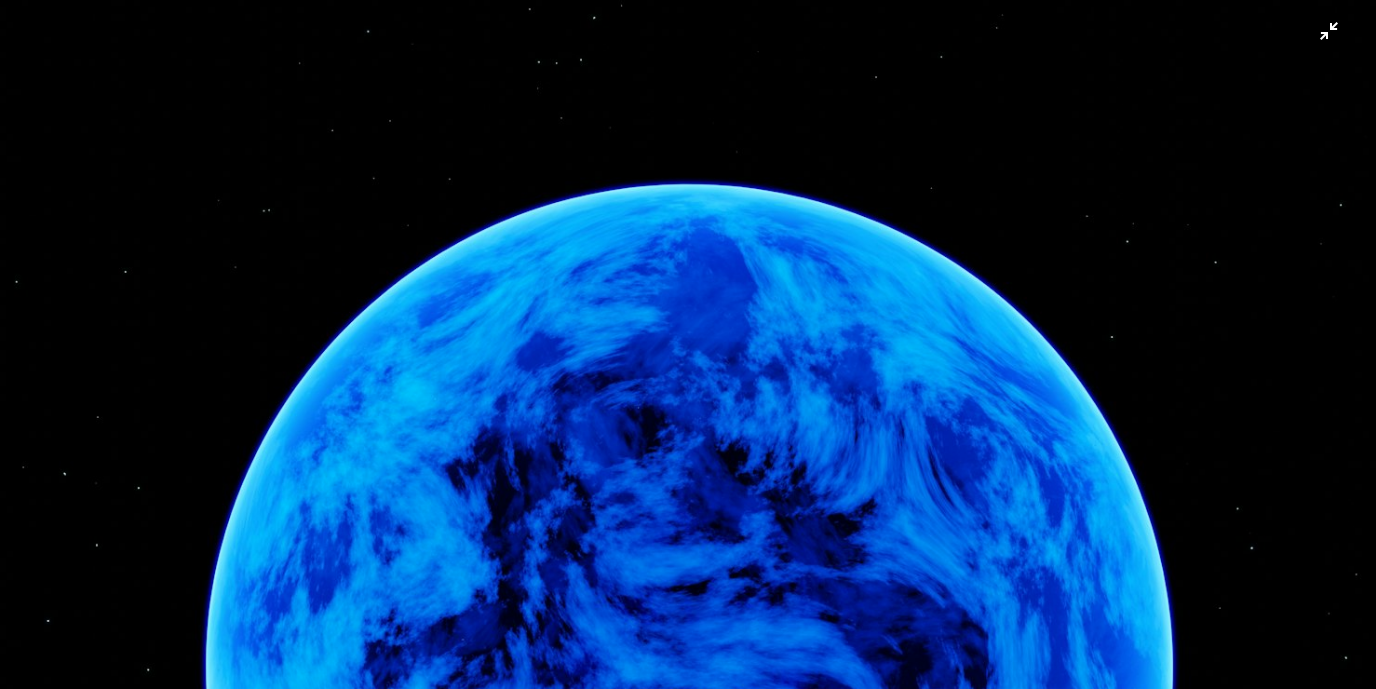 scroll, scrollTop: 344, scrollLeft: 0, axis: vertical 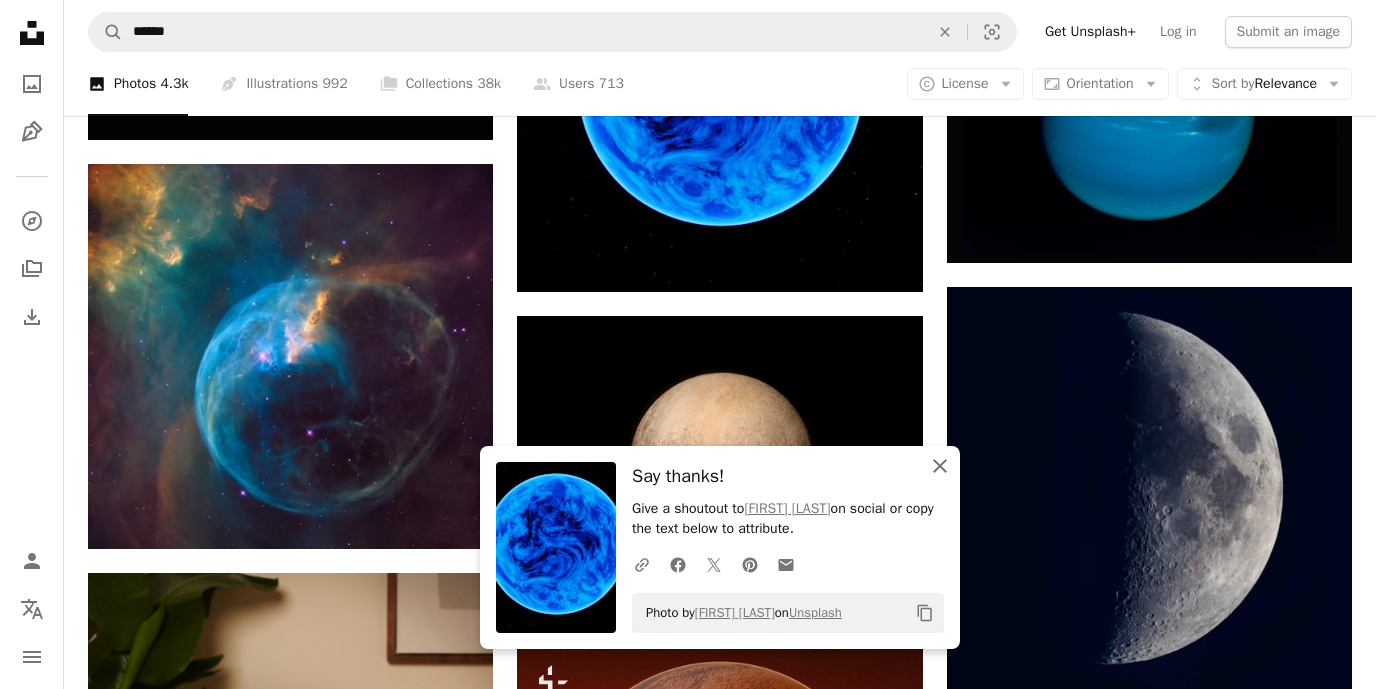 click on "An X shape" 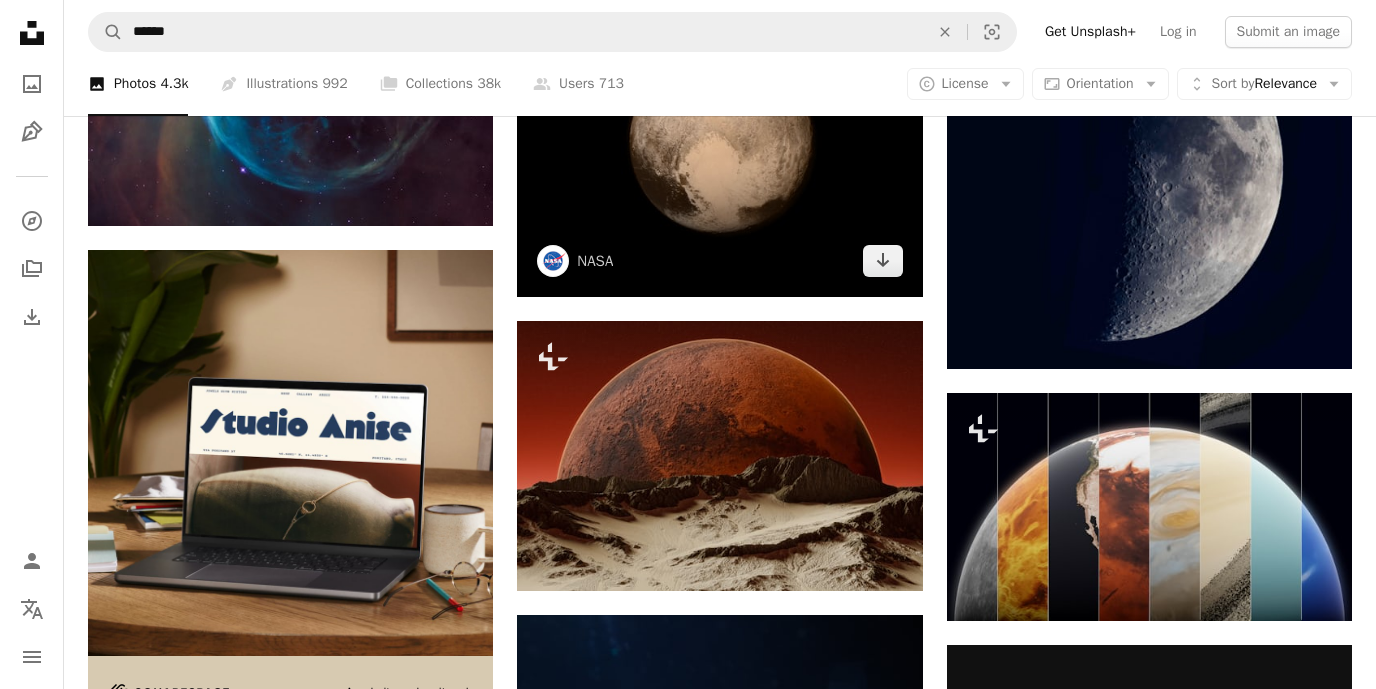 scroll, scrollTop: 3977, scrollLeft: 0, axis: vertical 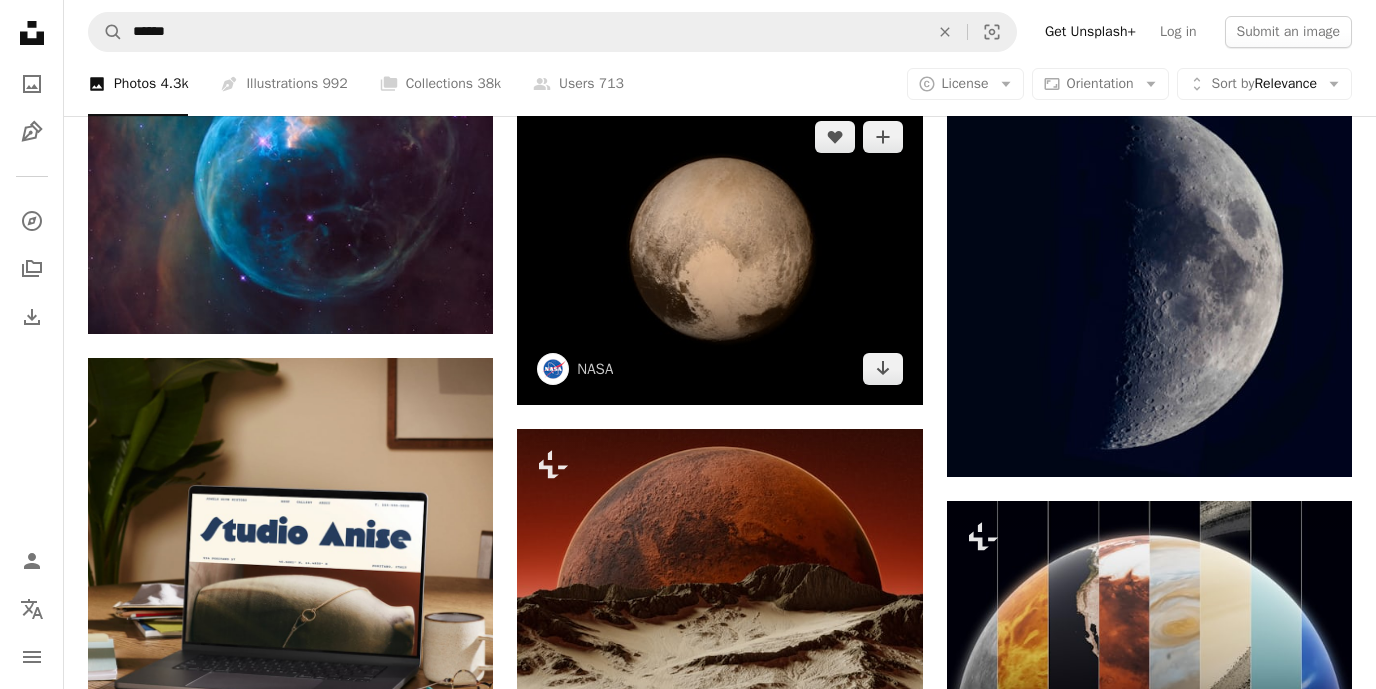 click at bounding box center (719, 253) 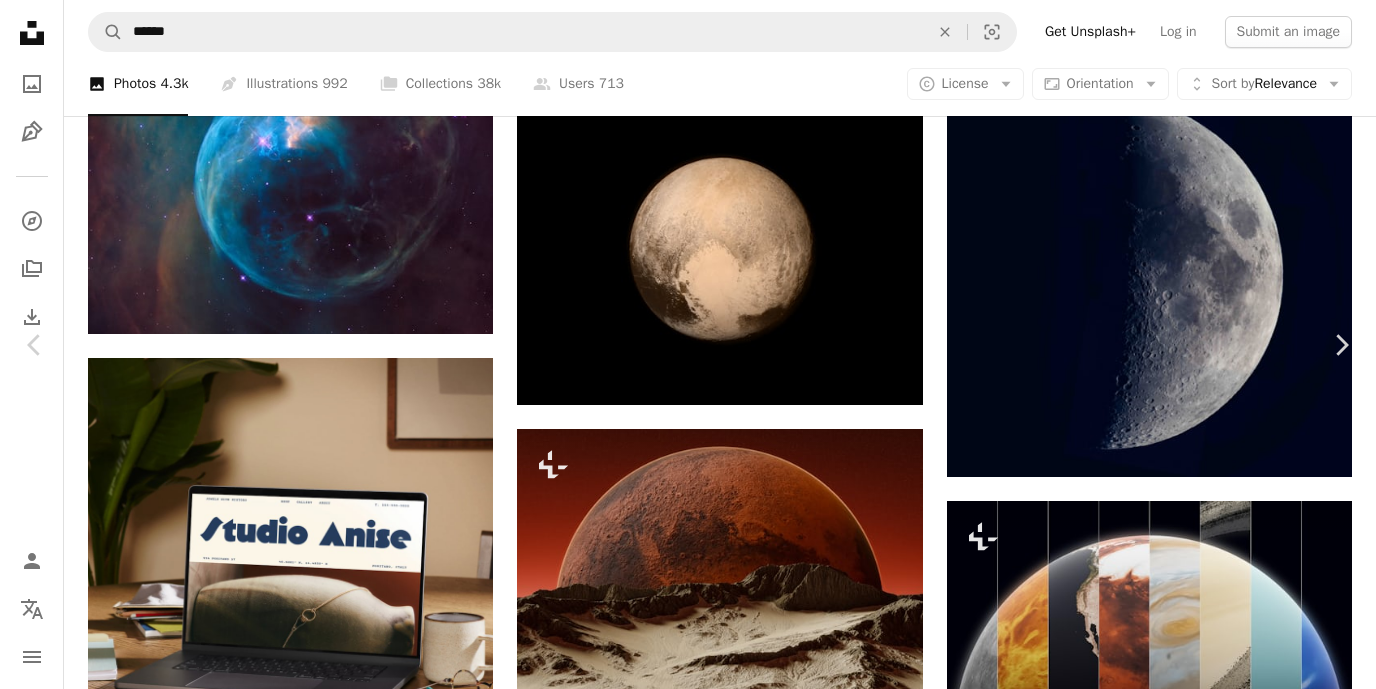 click on "Chevron down" 